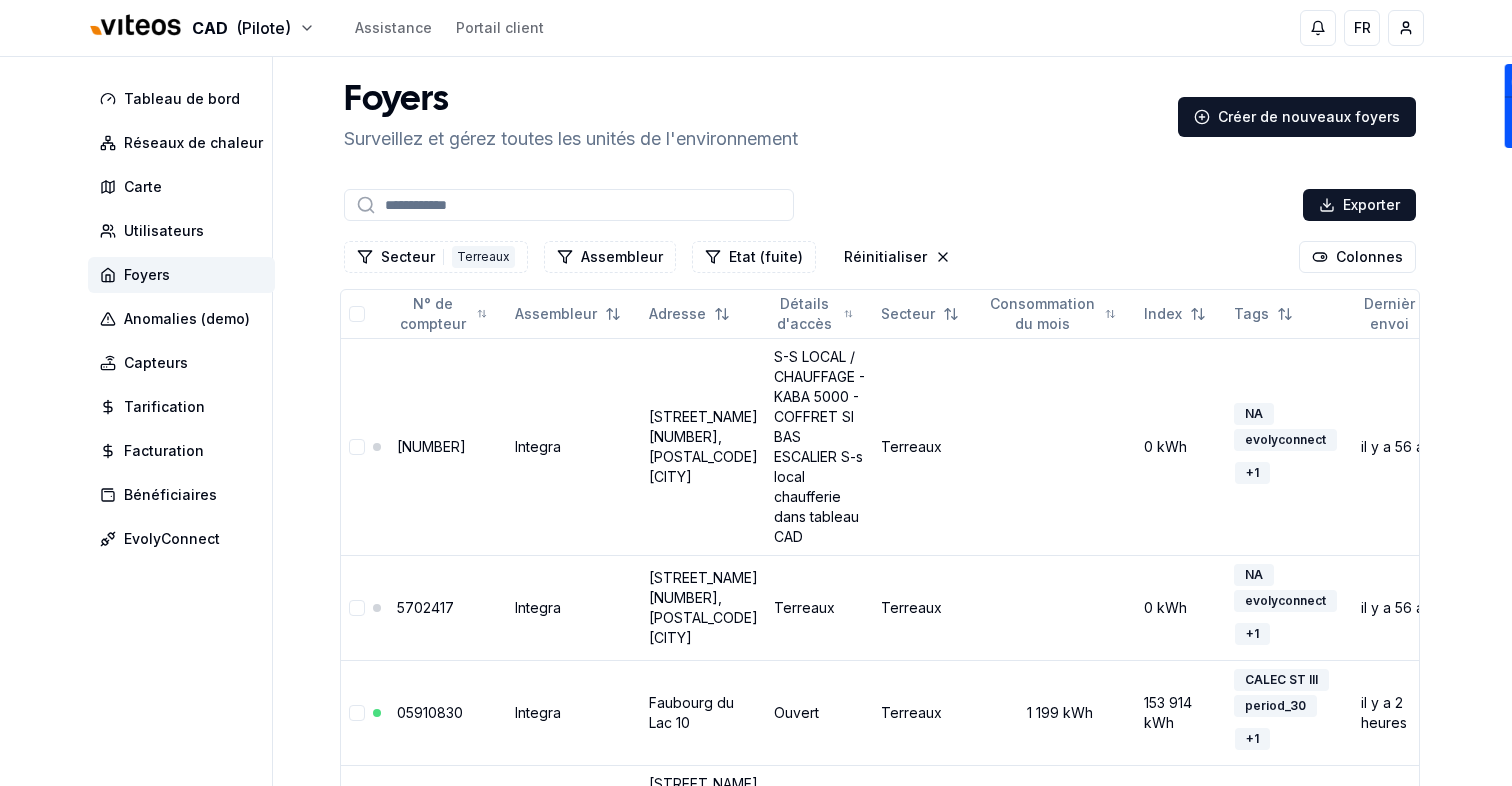 scroll, scrollTop: 0, scrollLeft: 0, axis: both 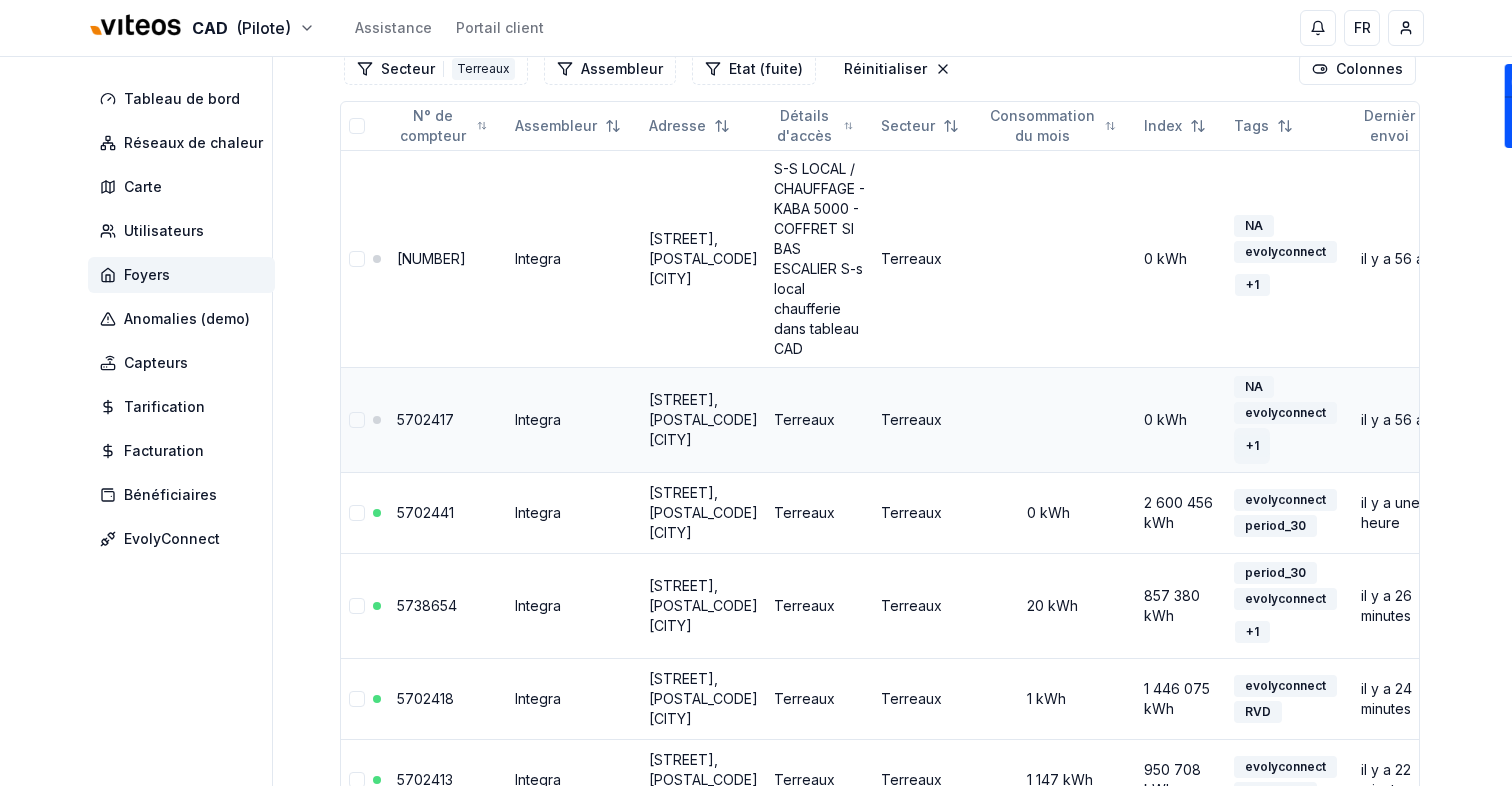 click on "+ 1" at bounding box center (1252, 446) 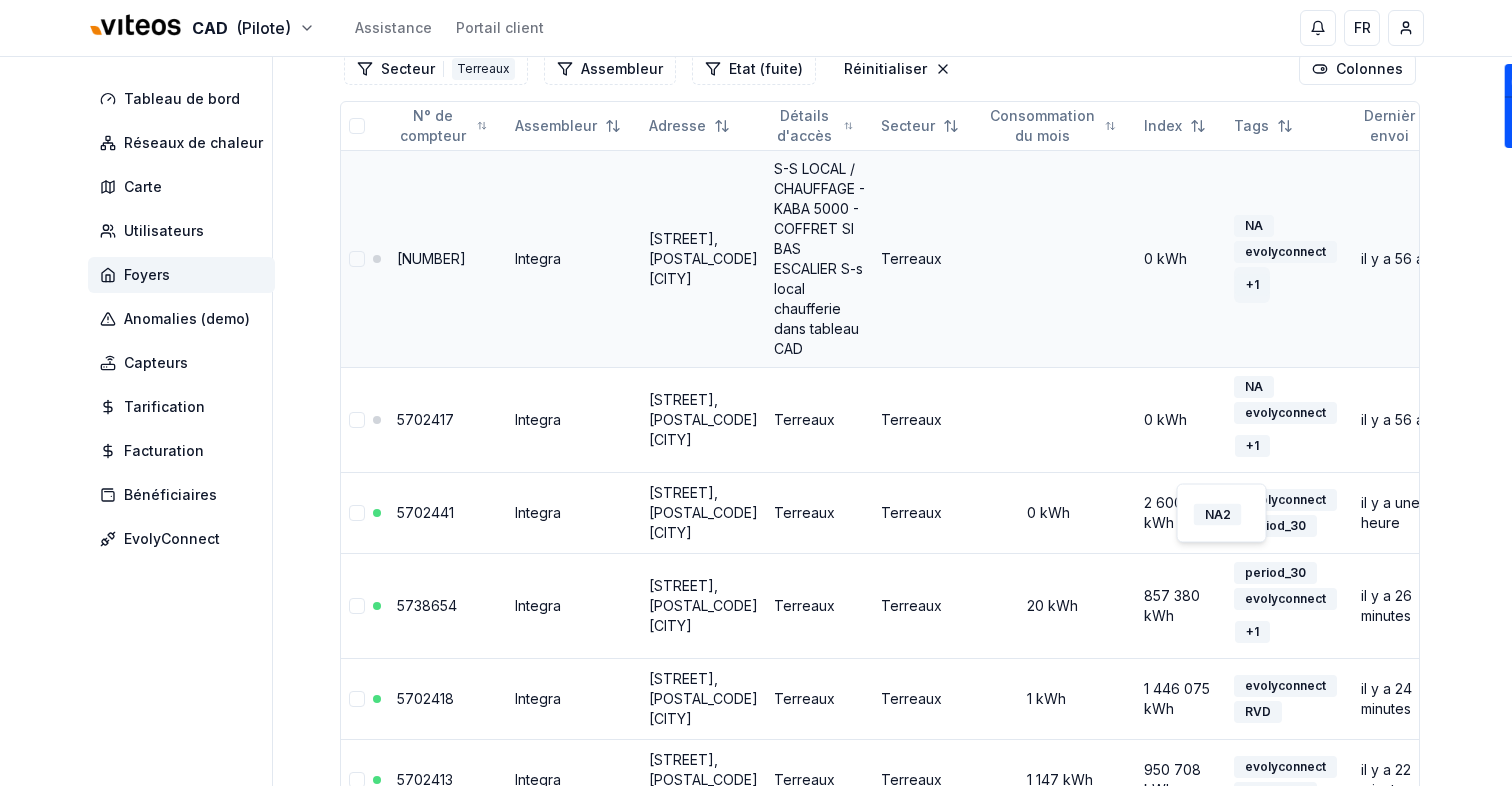 click on "+ 1" at bounding box center [1252, 285] 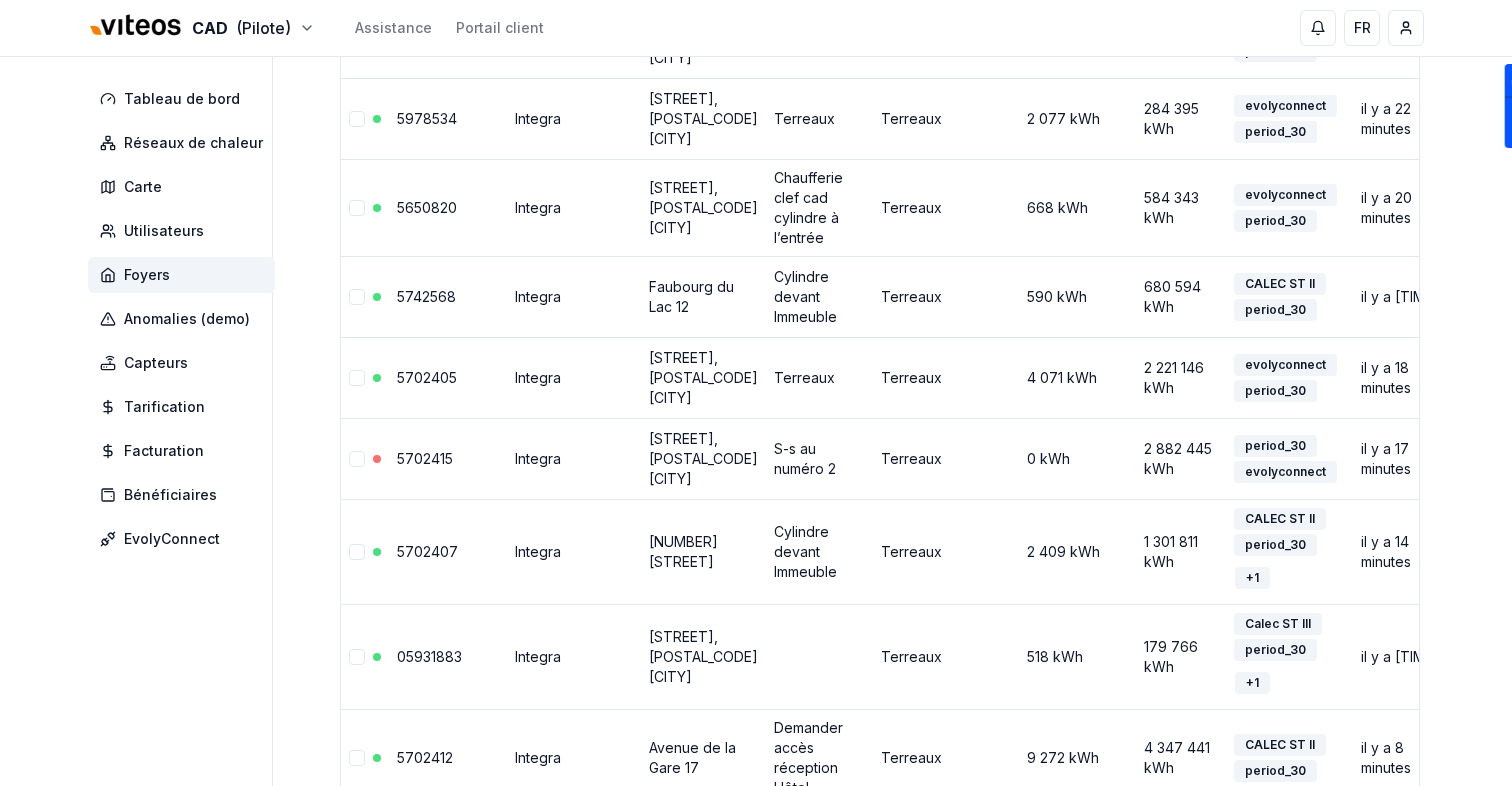 scroll, scrollTop: 1109, scrollLeft: 0, axis: vertical 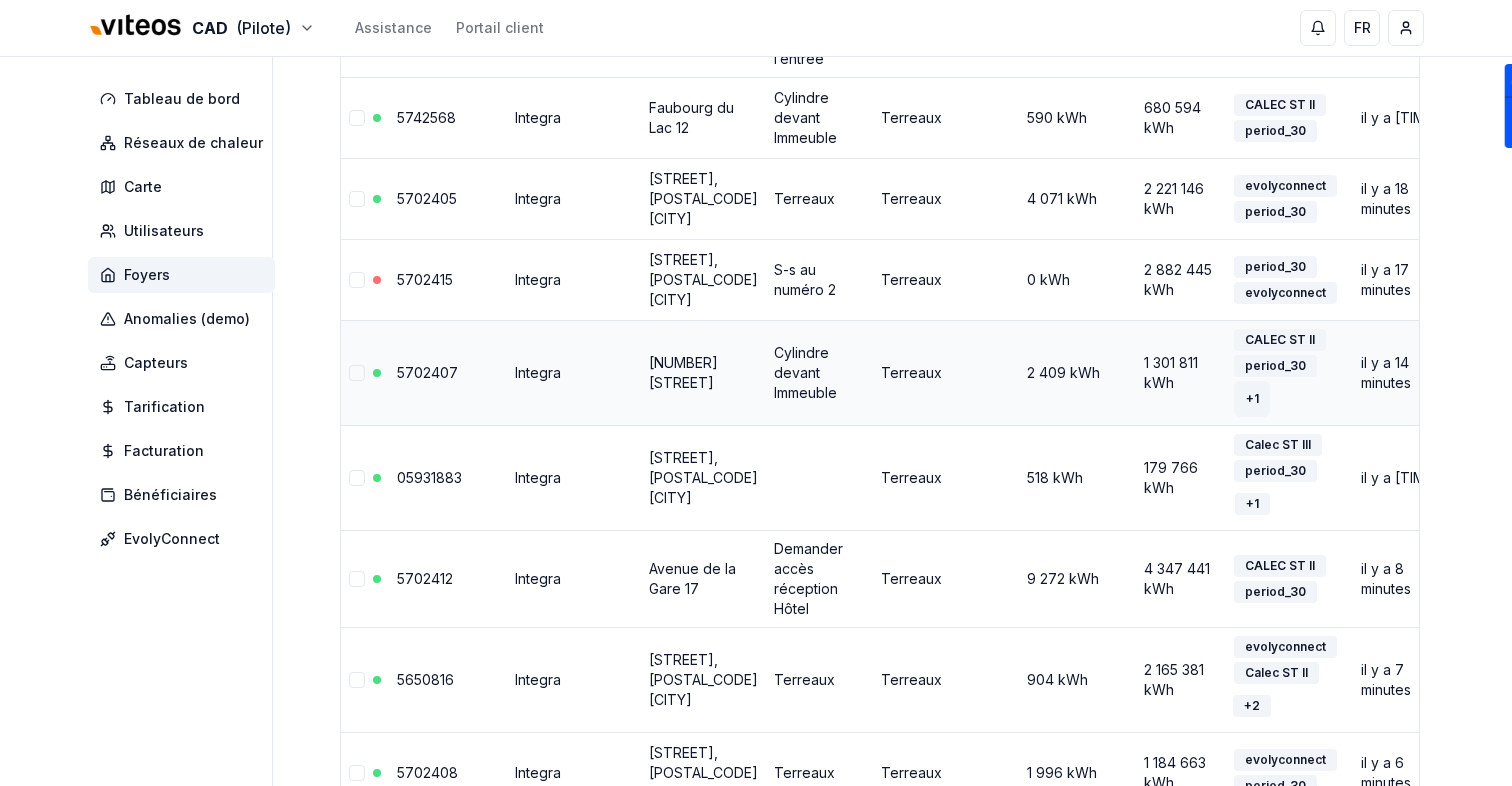 click on "+ 1" at bounding box center [1252, 399] 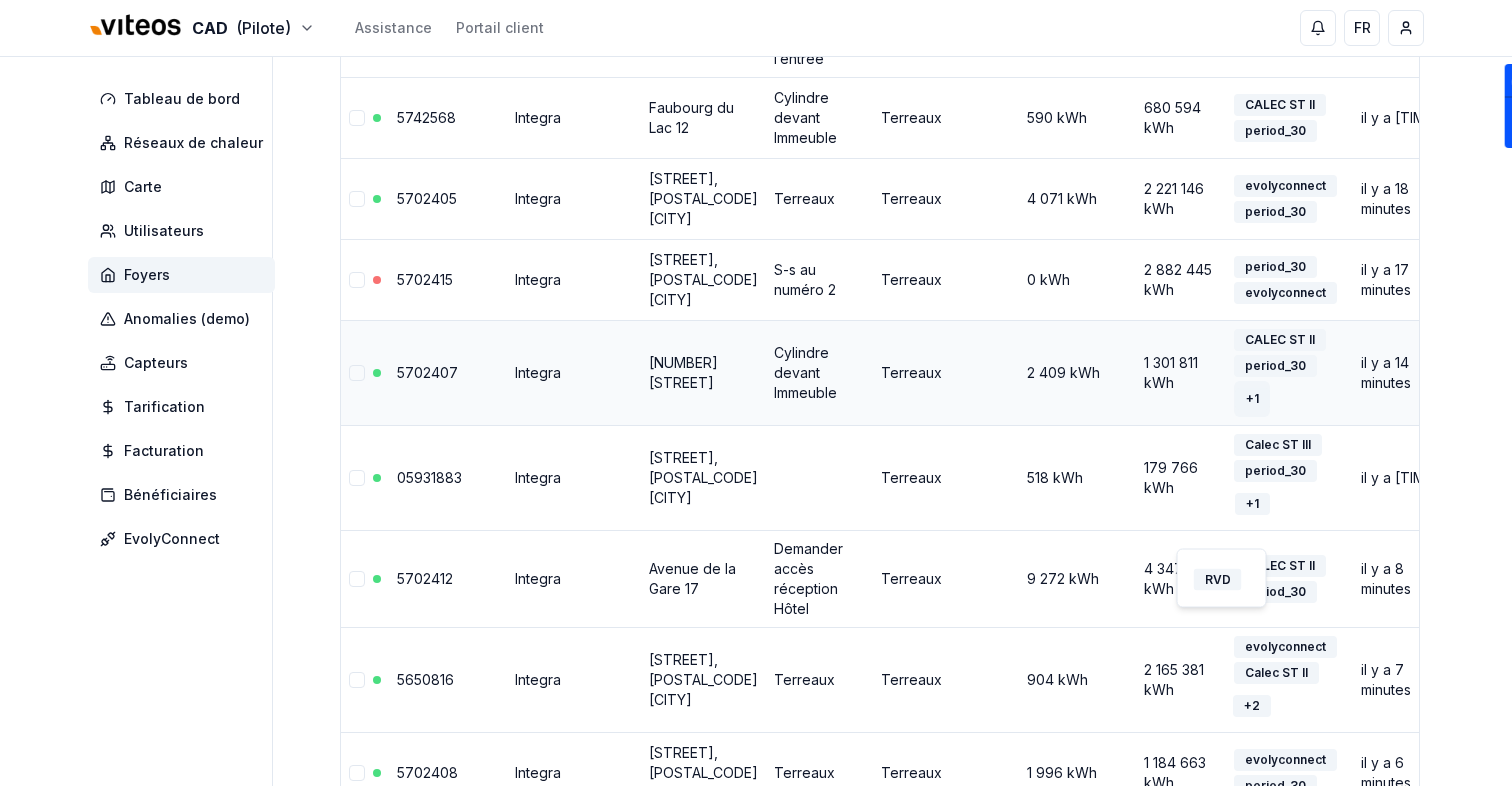 click on "+ 1" at bounding box center (1252, 399) 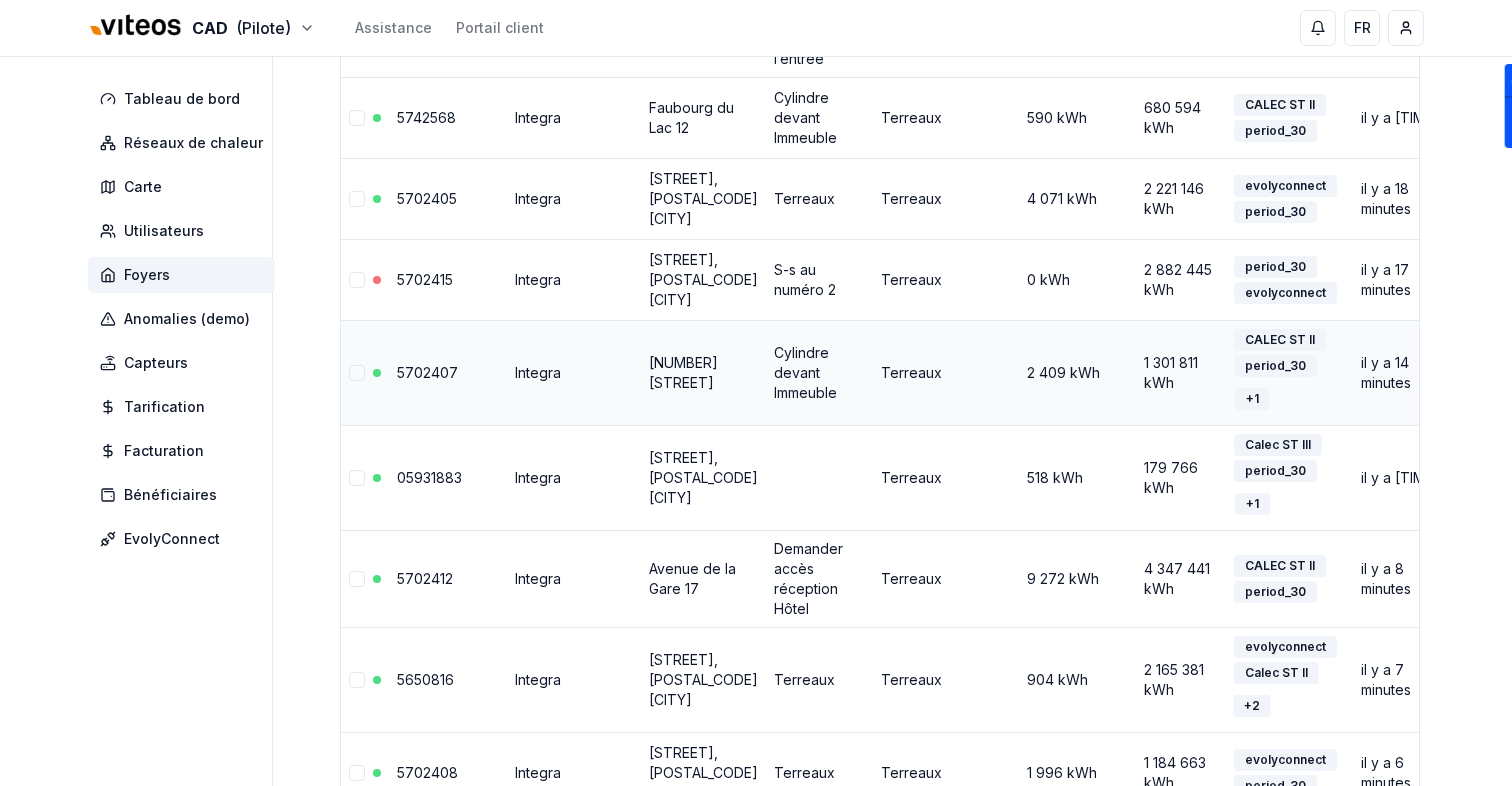 click on "Avenue de la Gare [NUMBER]" at bounding box center (683, 372) 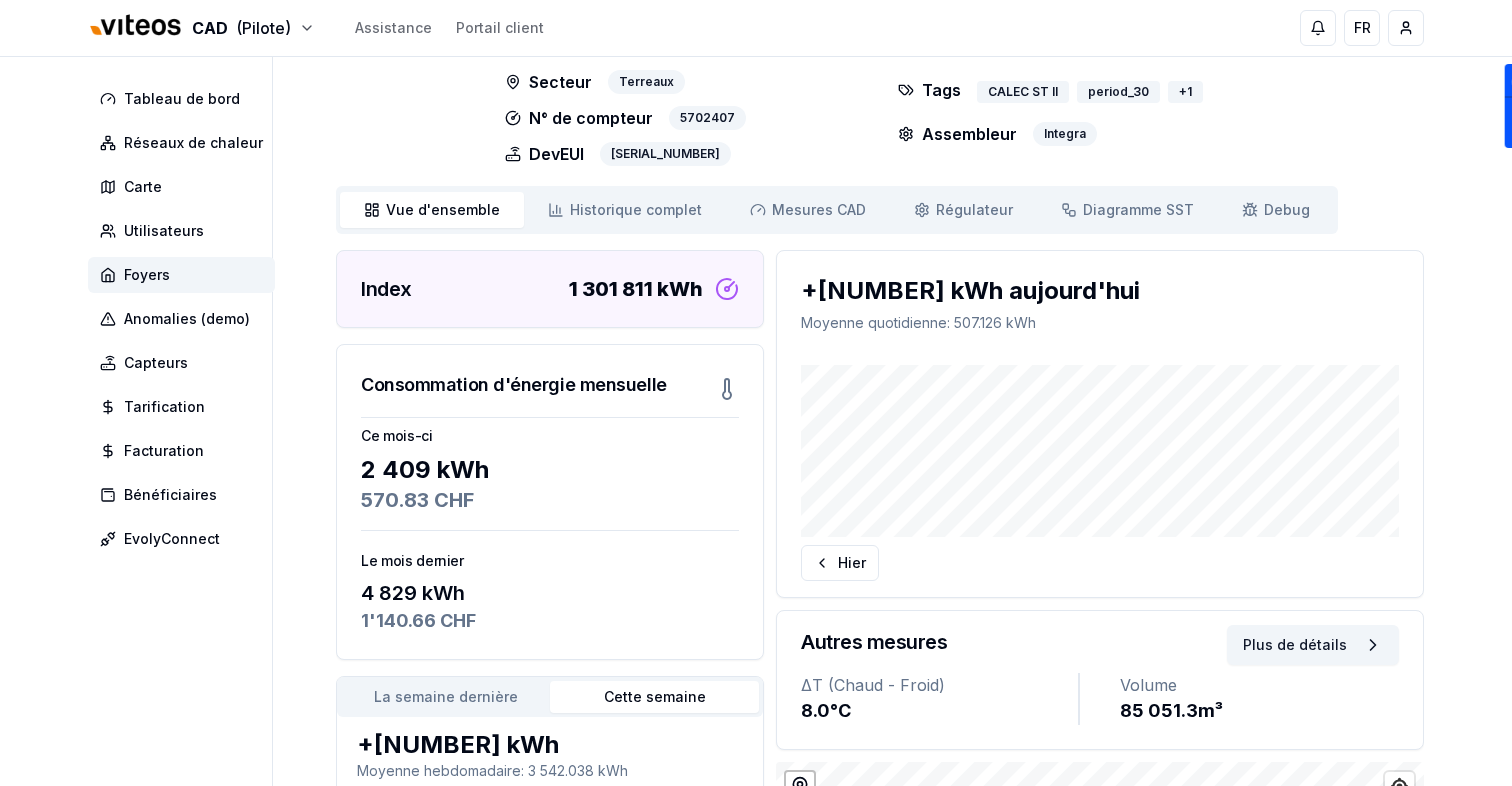 scroll, scrollTop: 0, scrollLeft: 0, axis: both 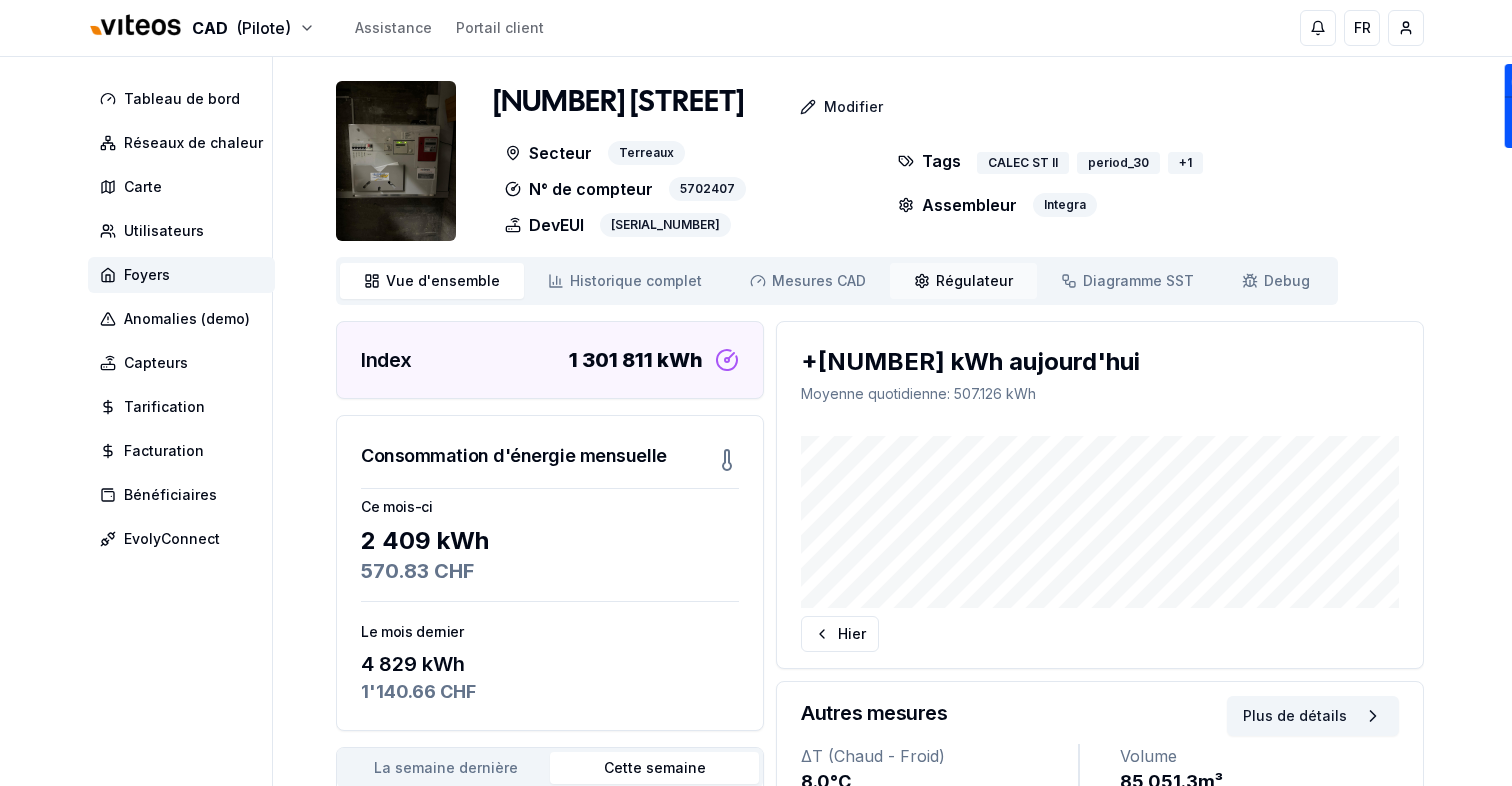 click on "Régulateur" at bounding box center (974, 281) 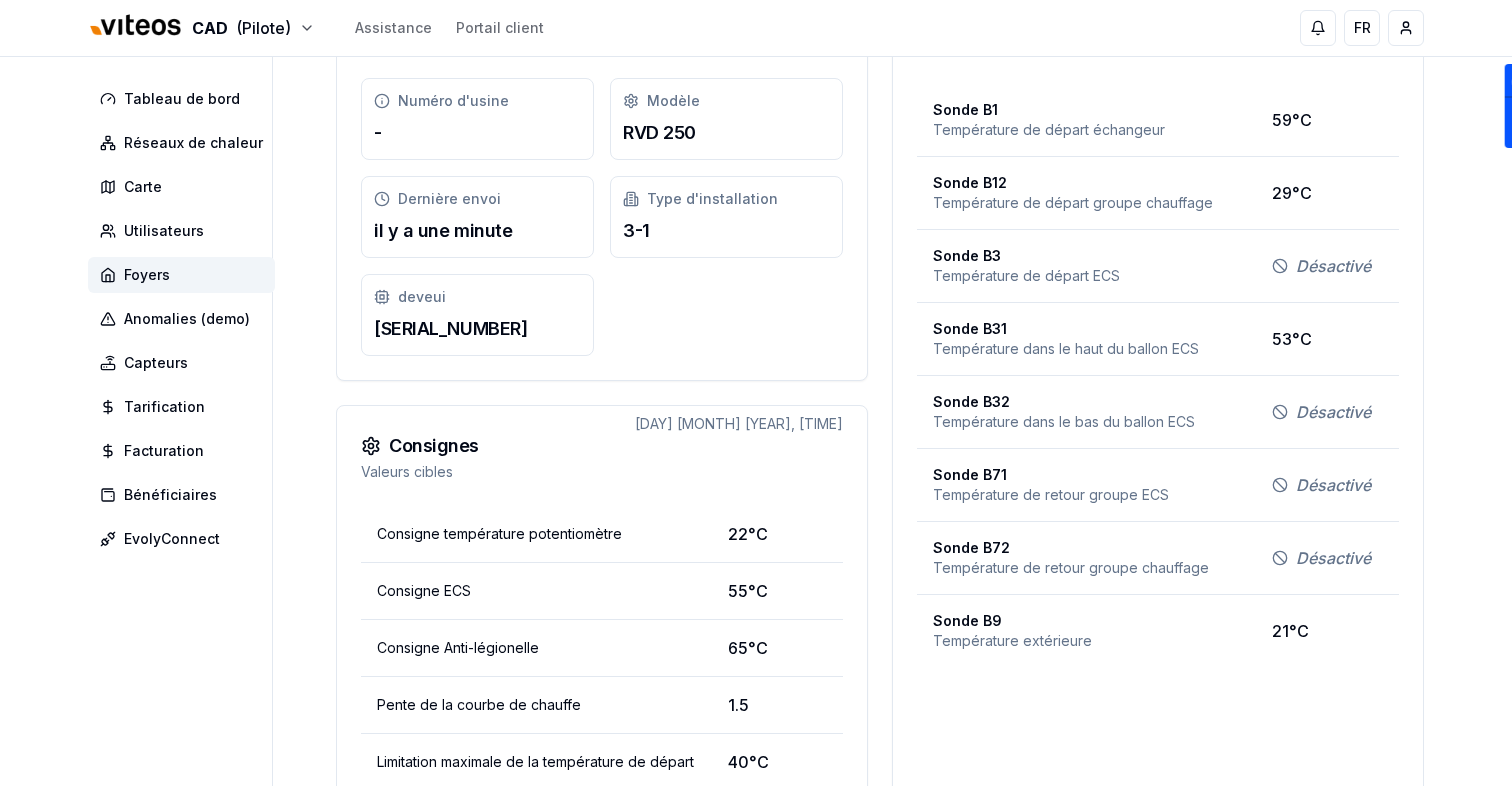 scroll, scrollTop: 343, scrollLeft: 0, axis: vertical 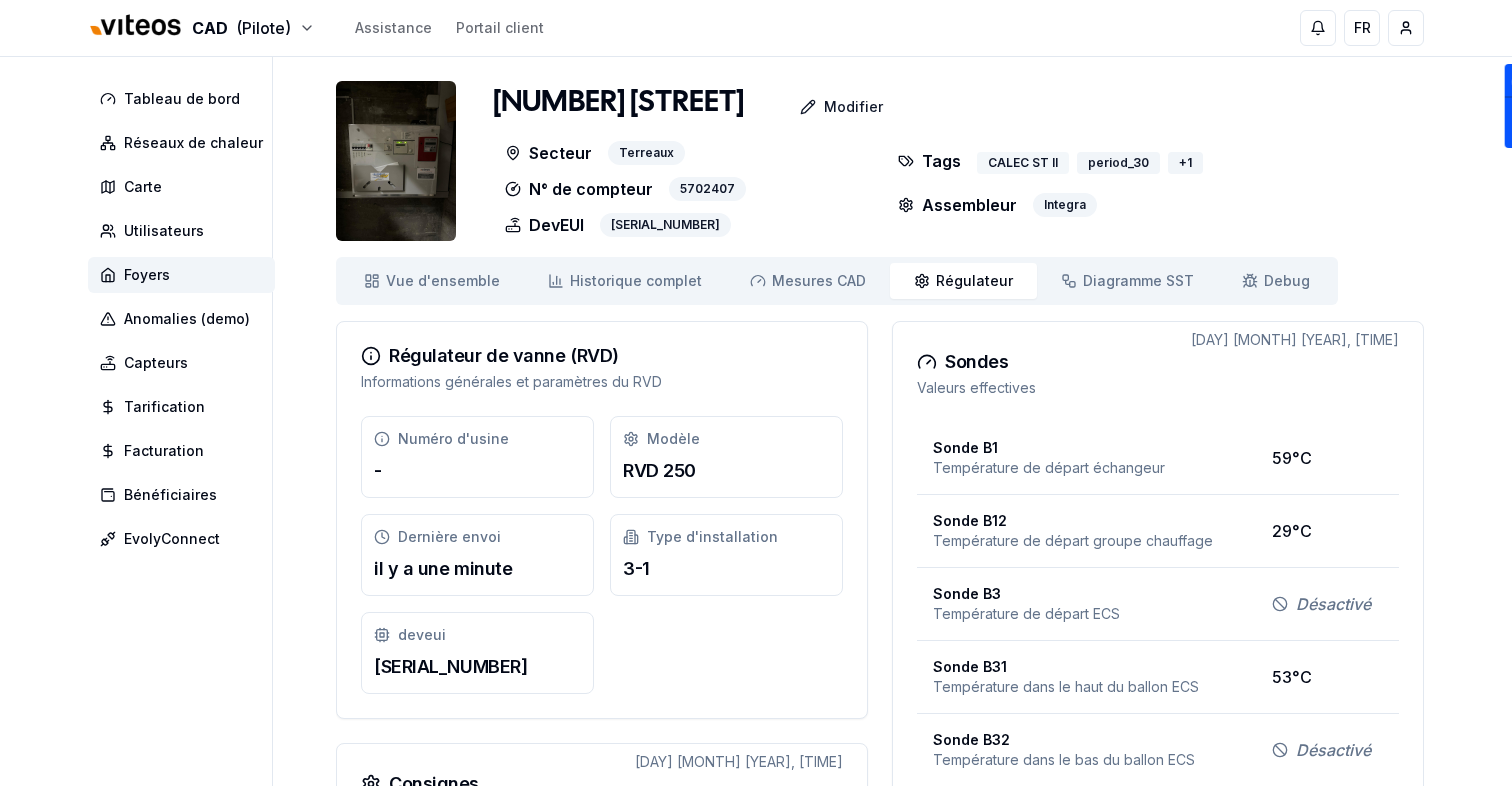 click on "CALEC ST II" at bounding box center [1023, 163] 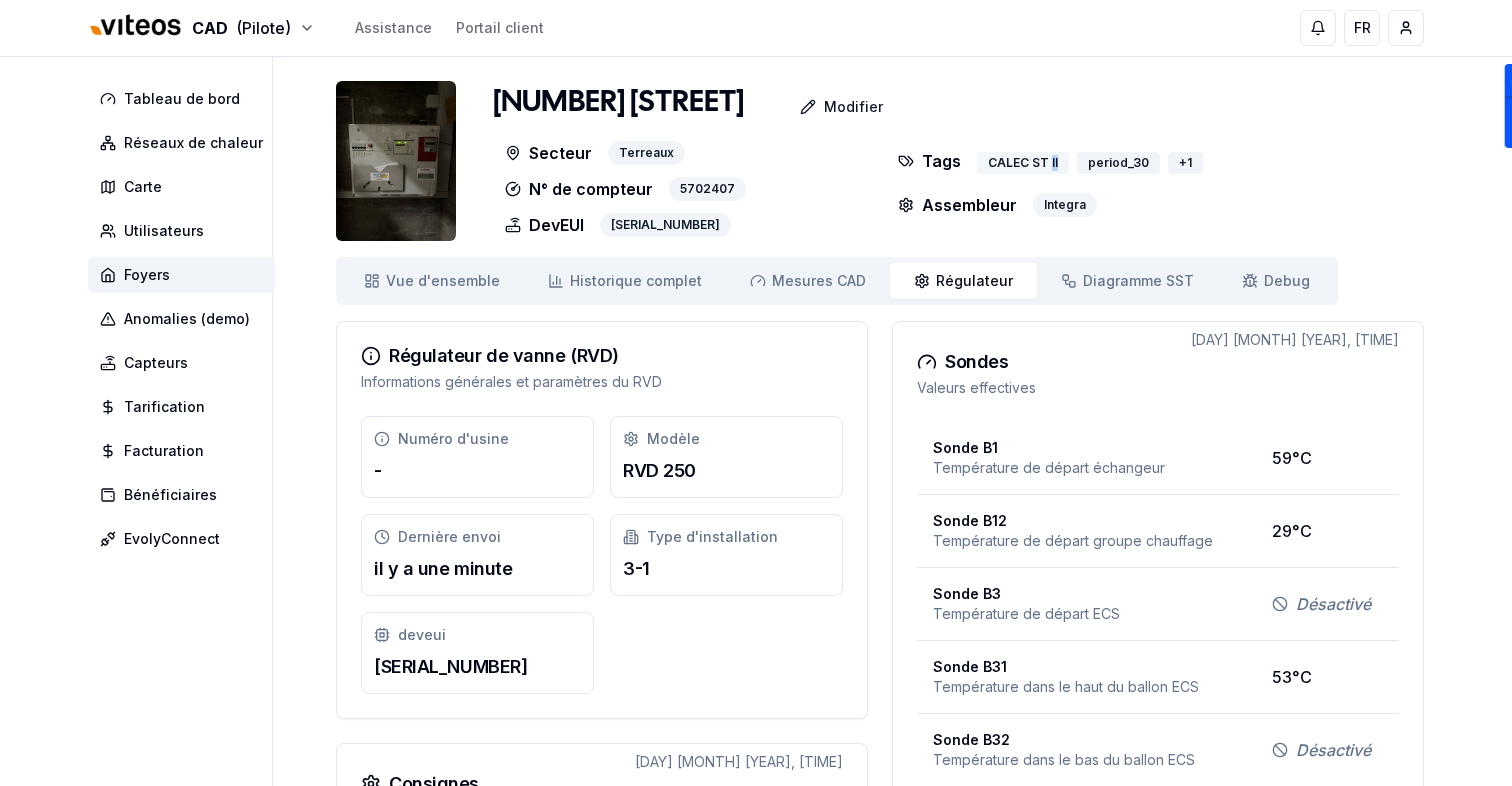 click on "CALEC ST II" at bounding box center [1023, 163] 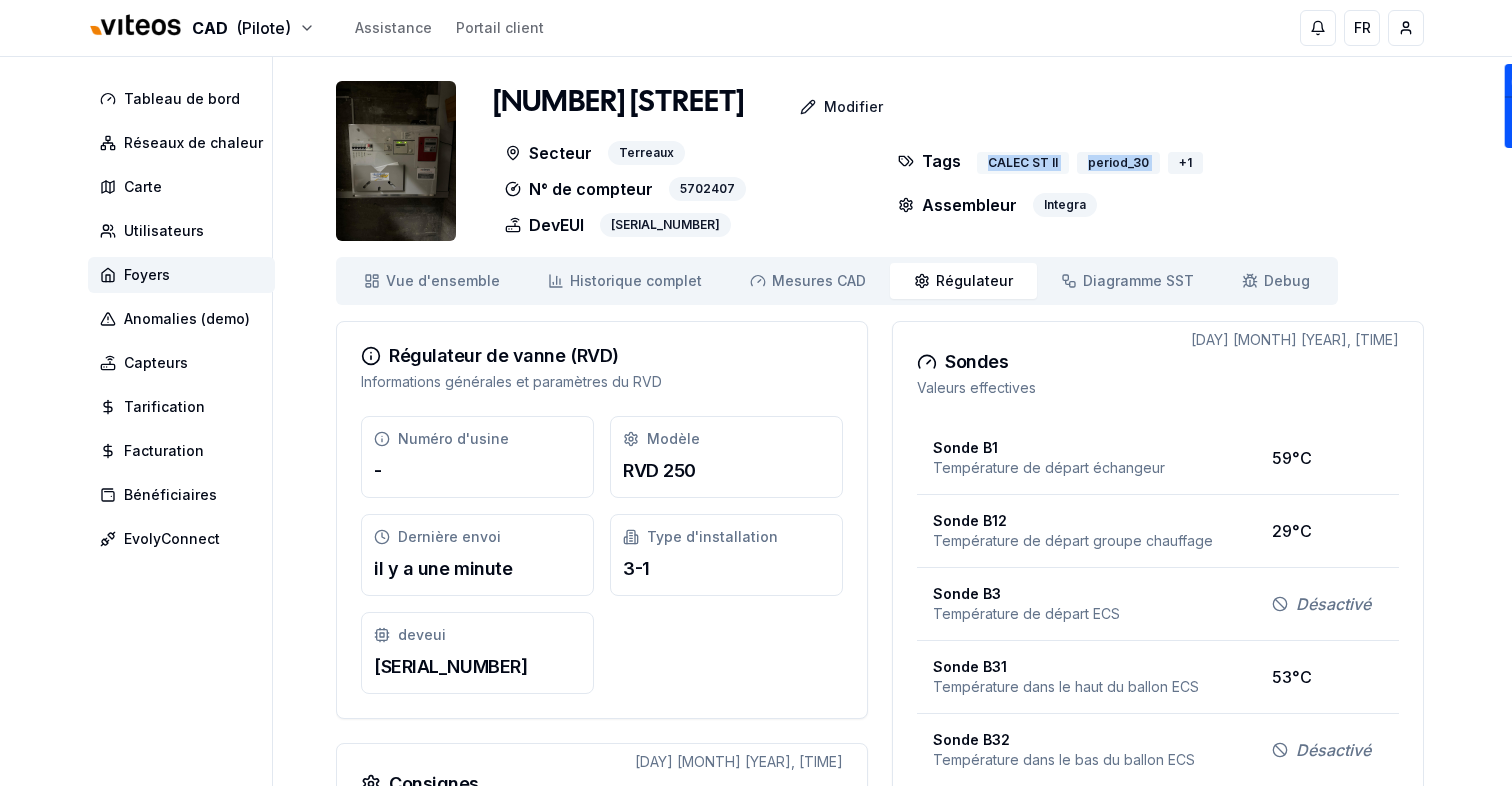 click on "CALEC ST II" at bounding box center (1023, 163) 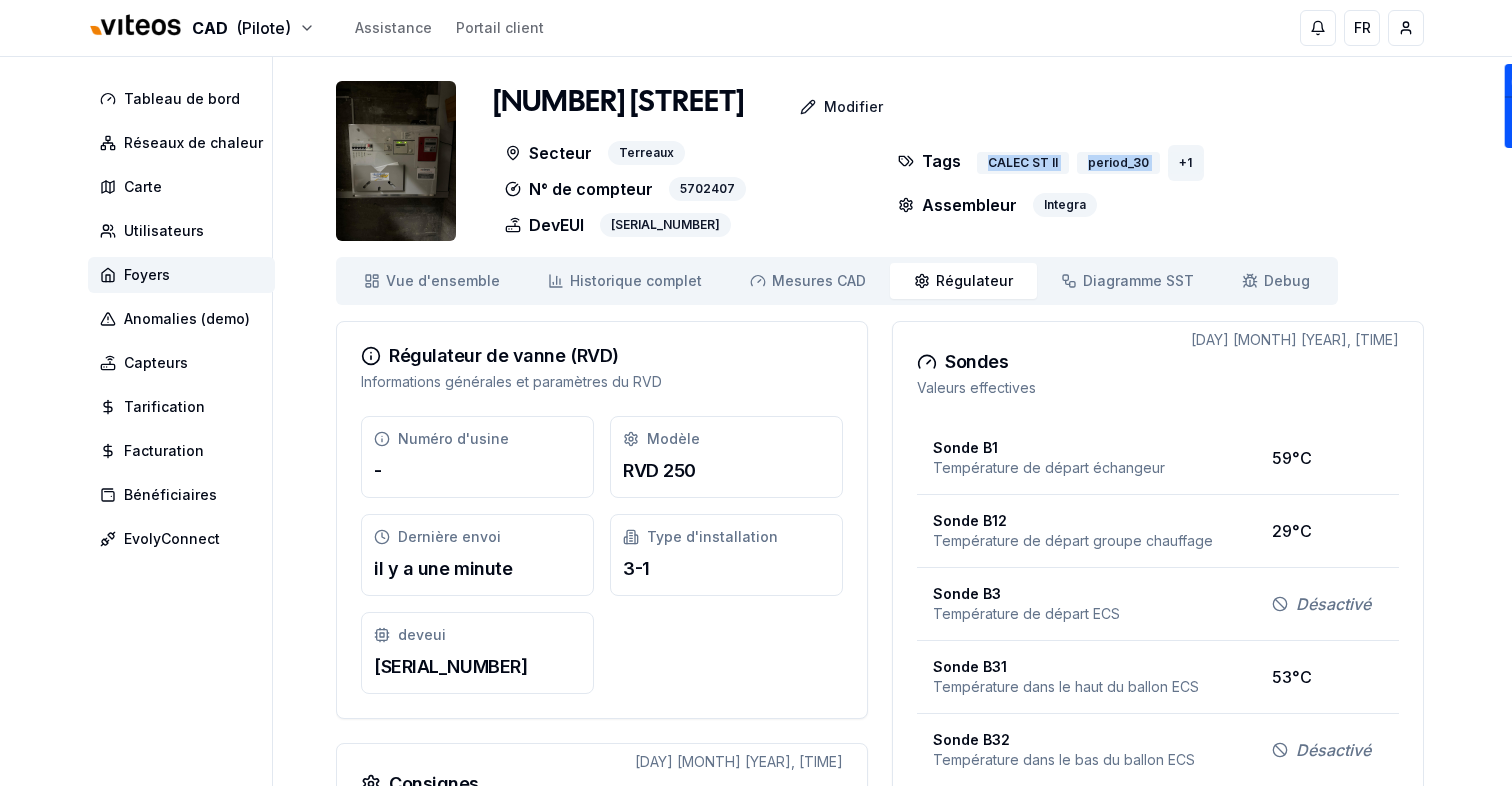 click on "+ 1" at bounding box center [1185, 163] 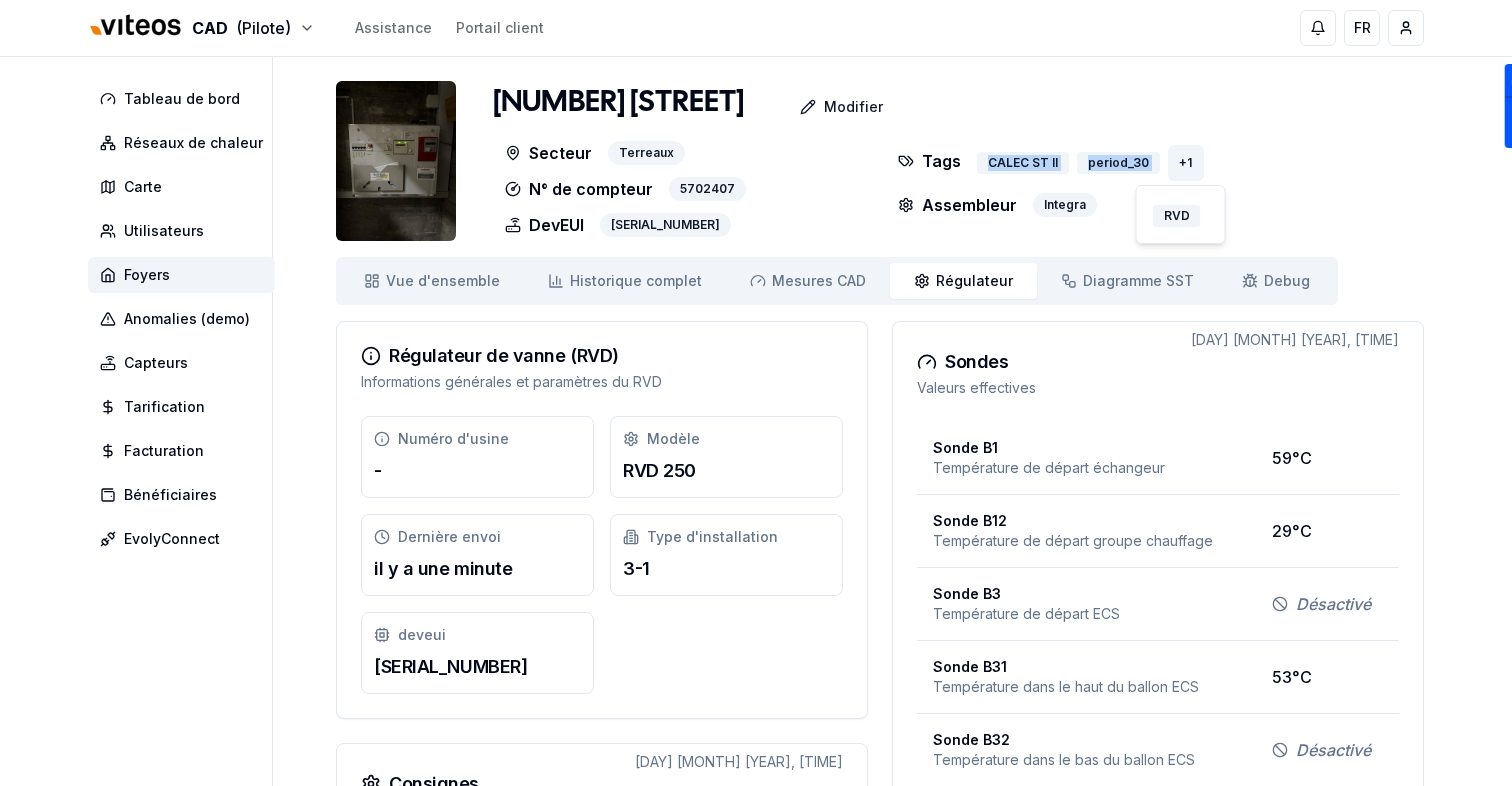 click on "+ 1" at bounding box center (1185, 163) 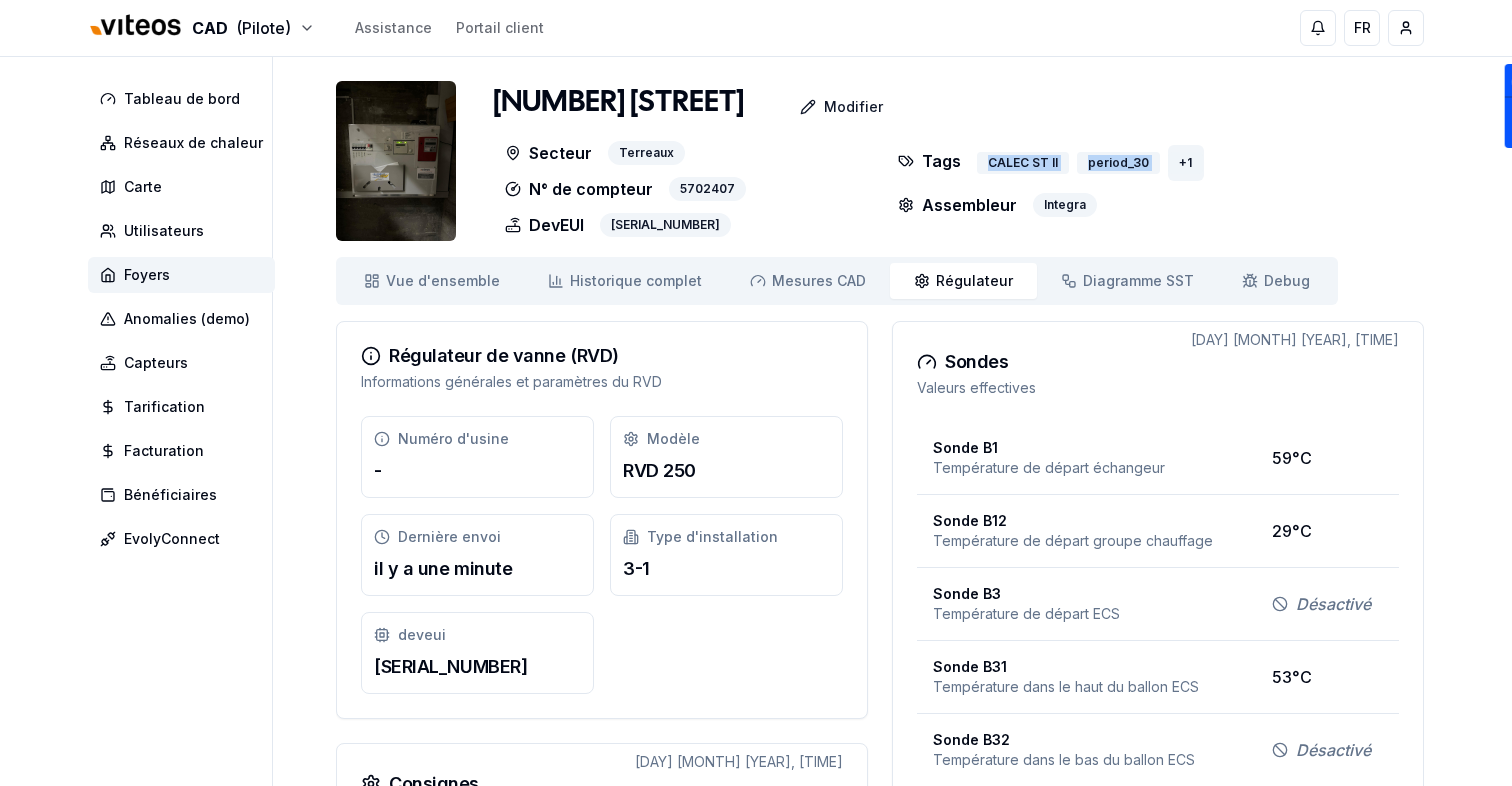 click on "+ 1" at bounding box center [1185, 163] 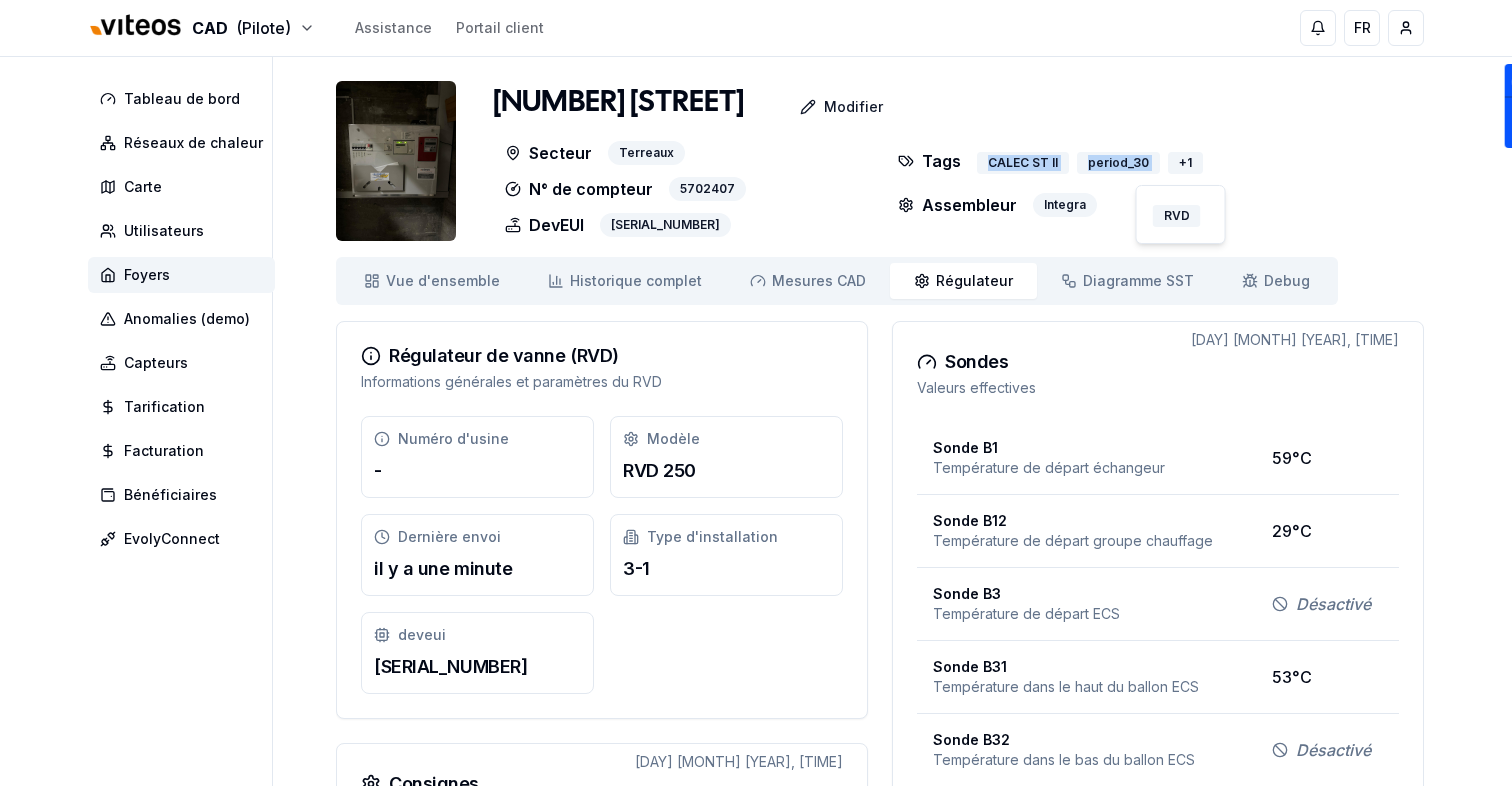 click on "Modifier" at bounding box center [821, 107] 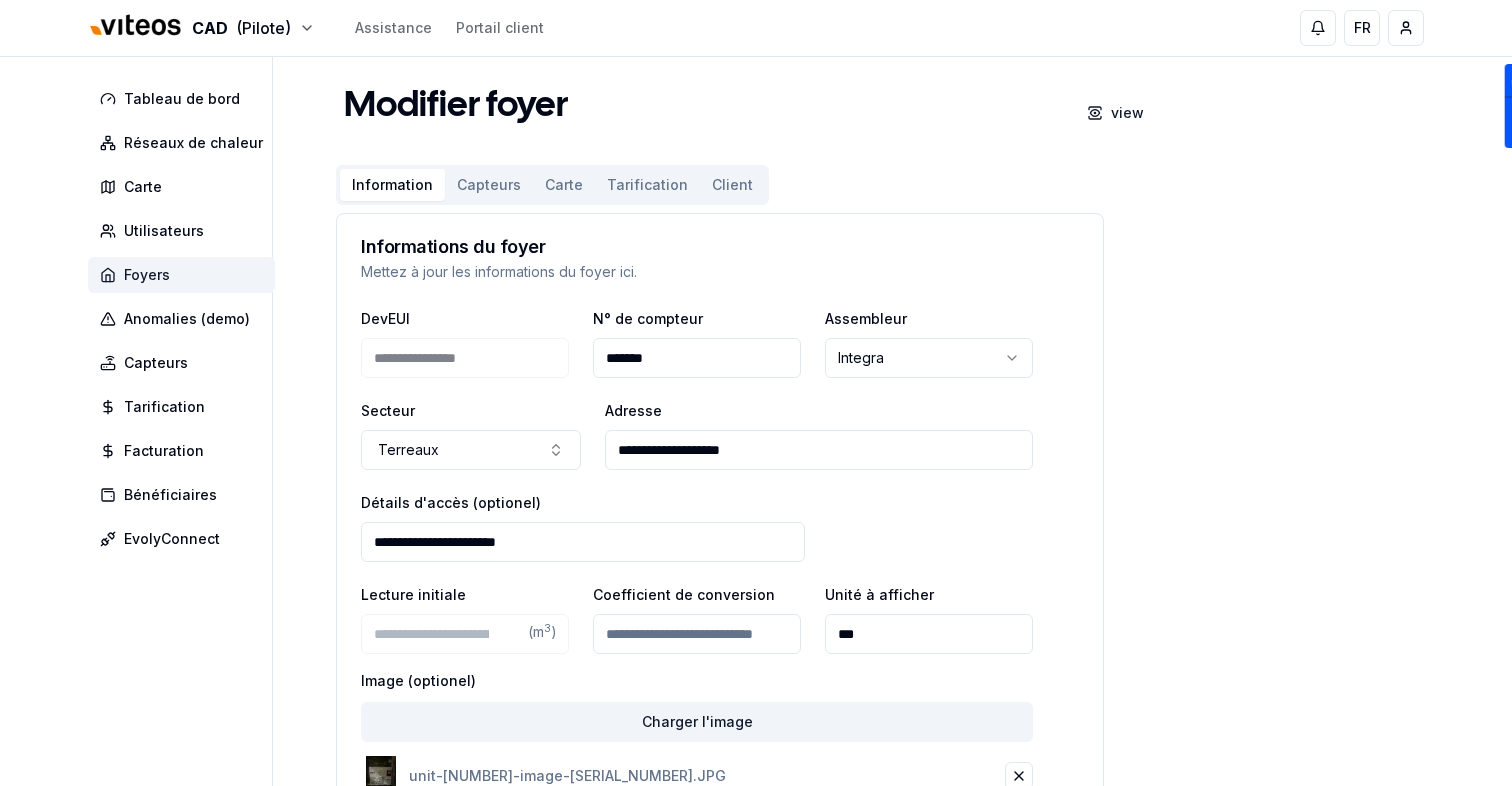 click on "Foyers" at bounding box center [181, 275] 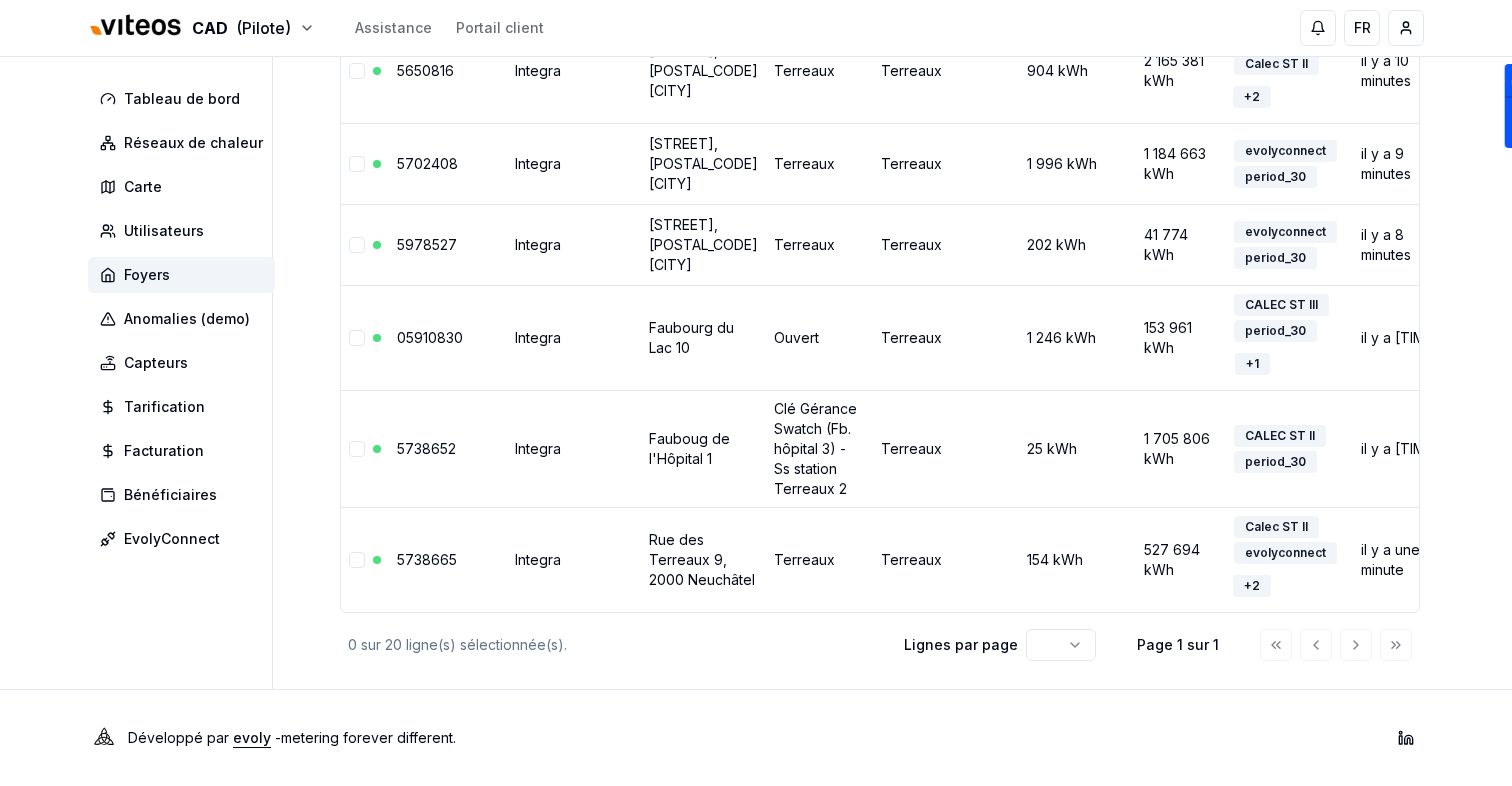scroll, scrollTop: 1861, scrollLeft: 0, axis: vertical 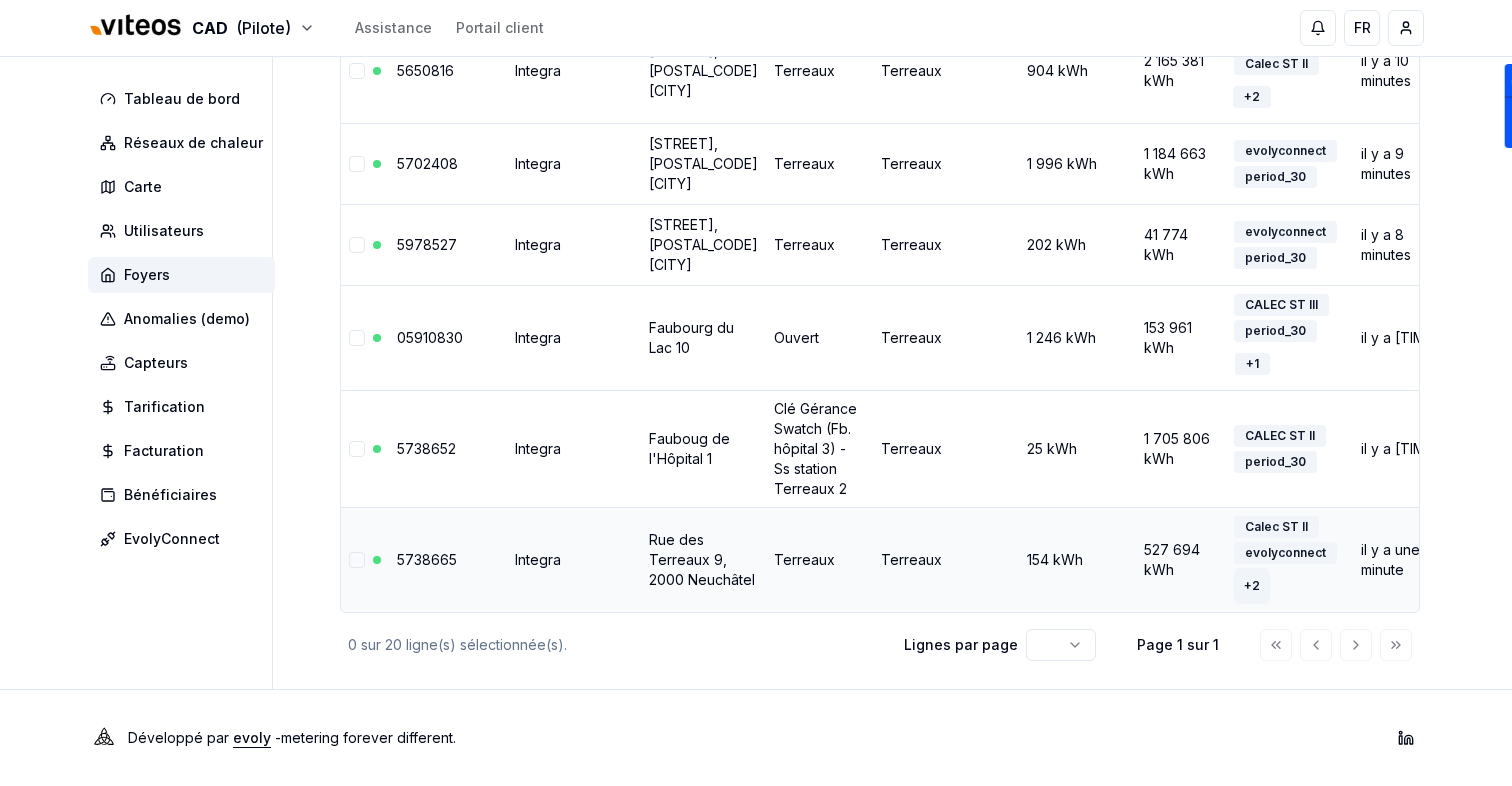click on "+ 2" at bounding box center [1252, 586] 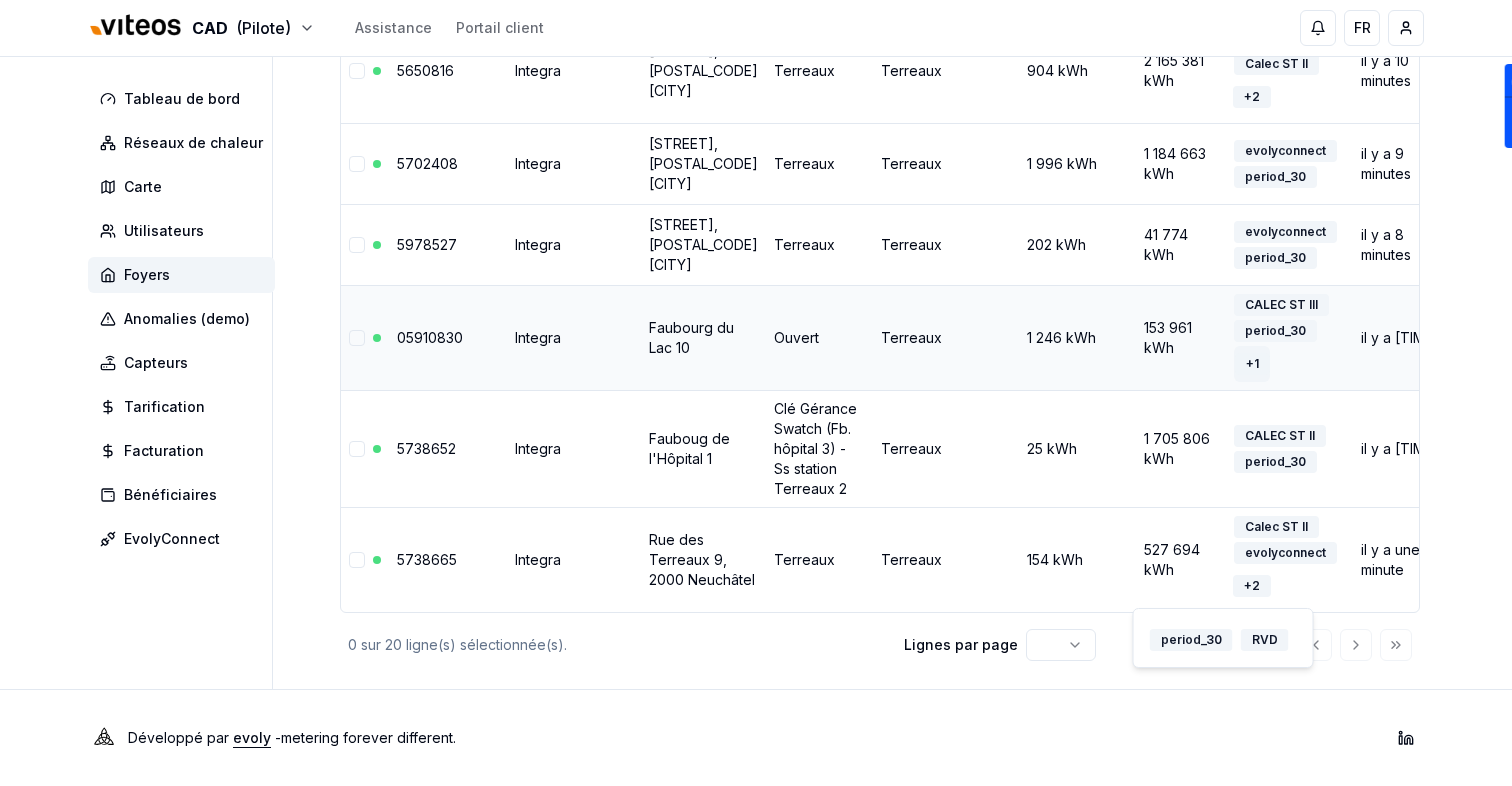 click on "+ 1" at bounding box center (1252, 364) 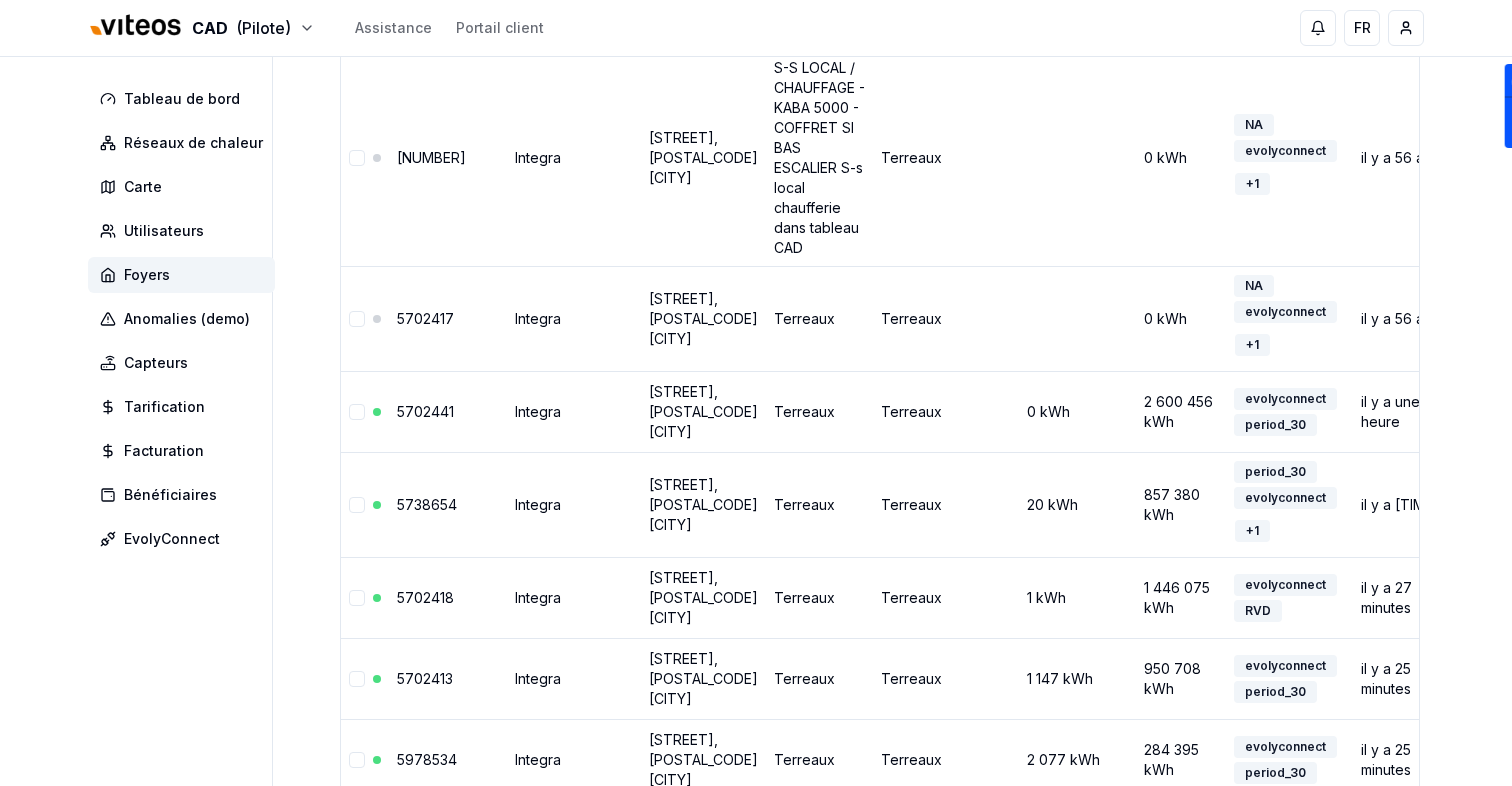 scroll, scrollTop: 208, scrollLeft: 0, axis: vertical 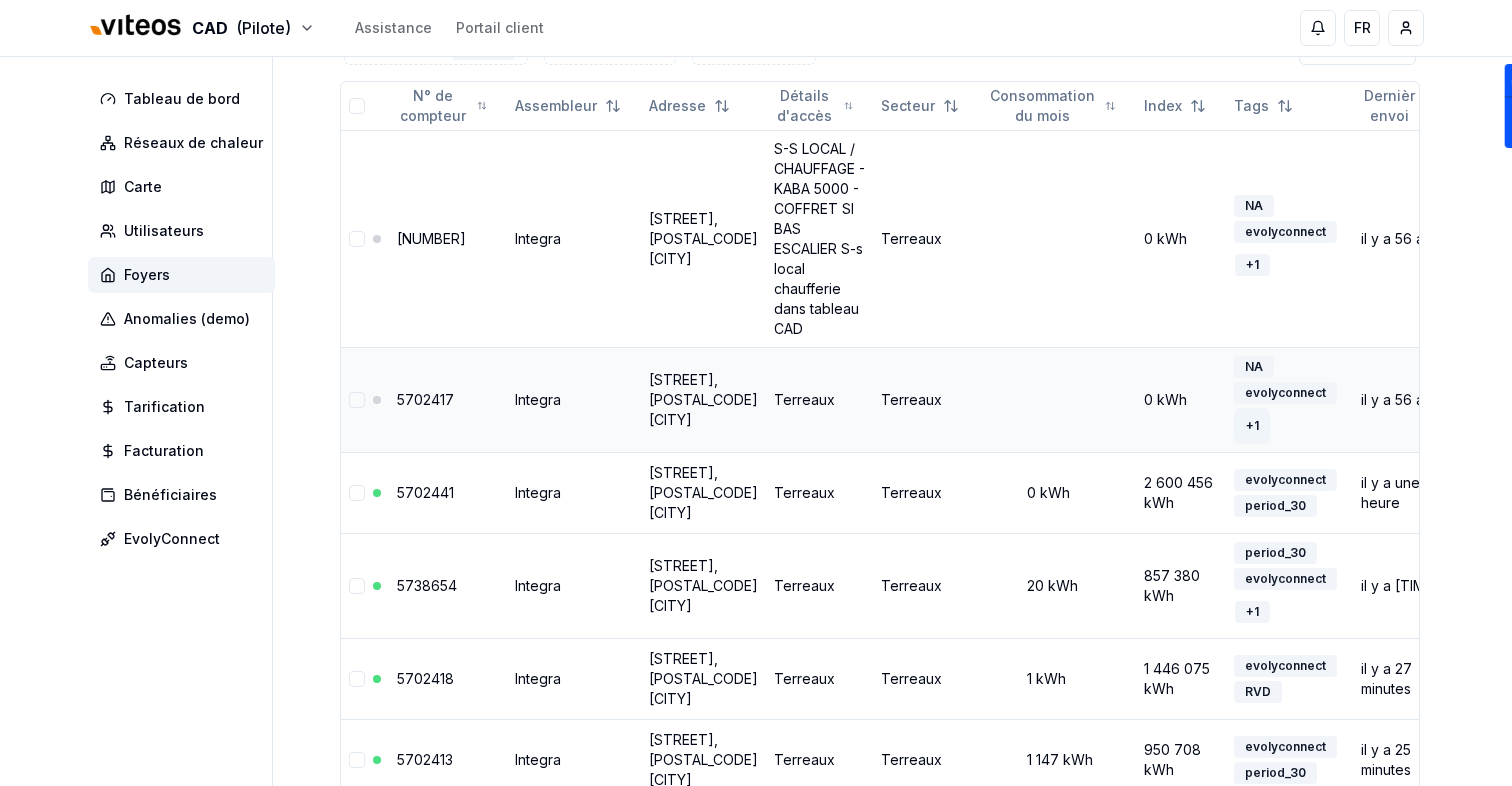 click on "+ 1" at bounding box center (1252, 426) 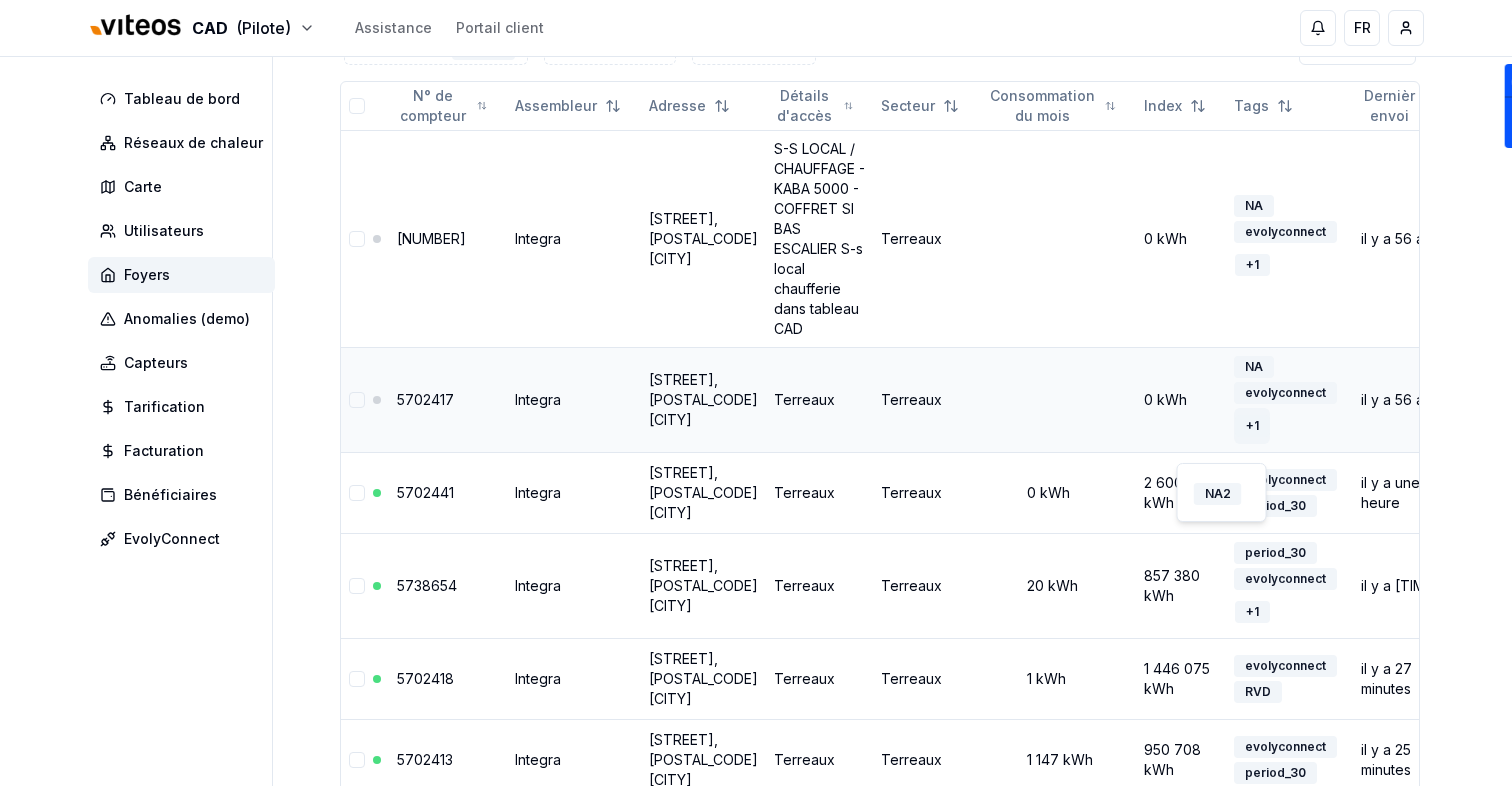 click on "+ 1" at bounding box center (1252, 426) 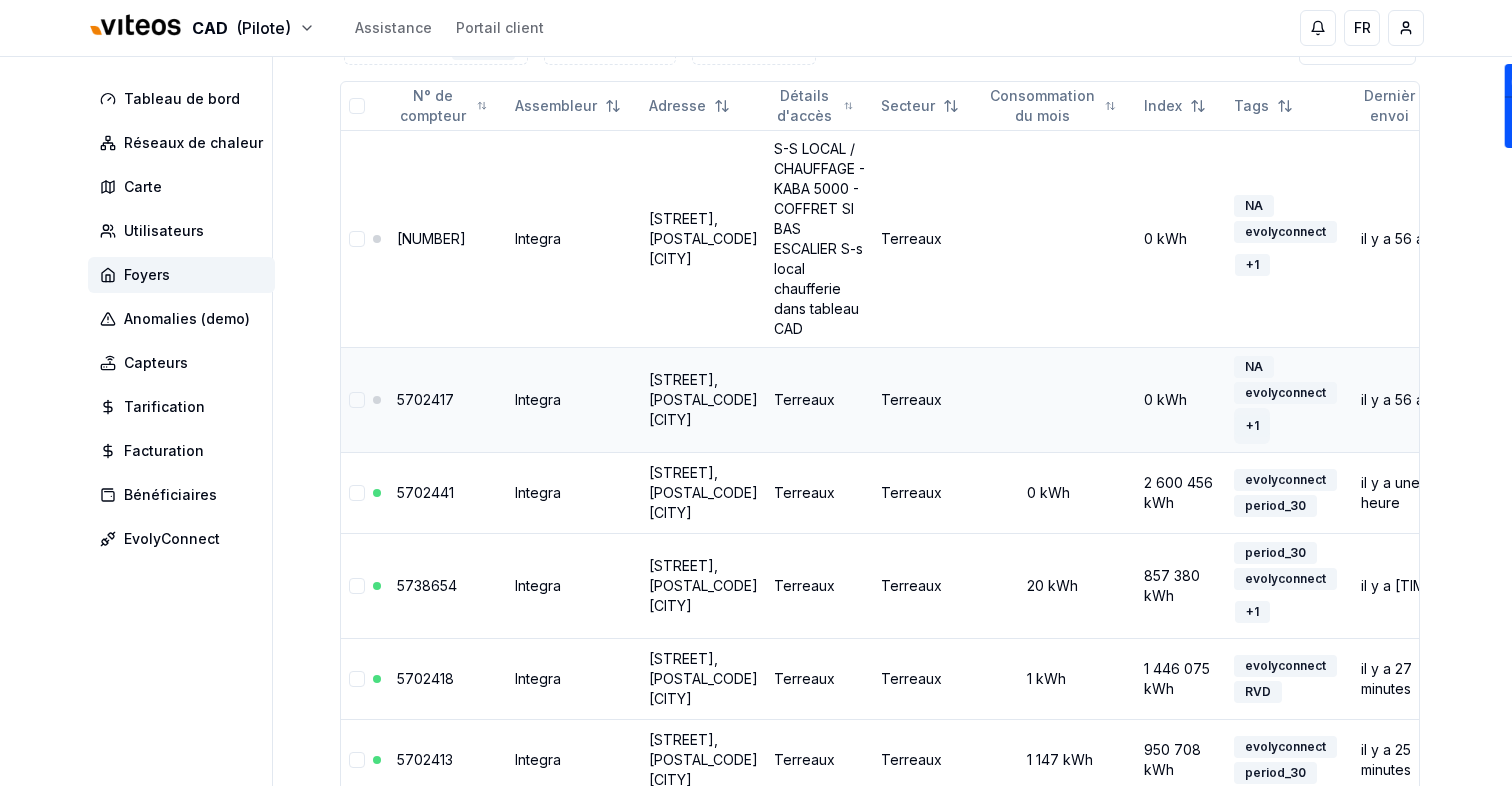 click on "+ 1" at bounding box center (1252, 426) 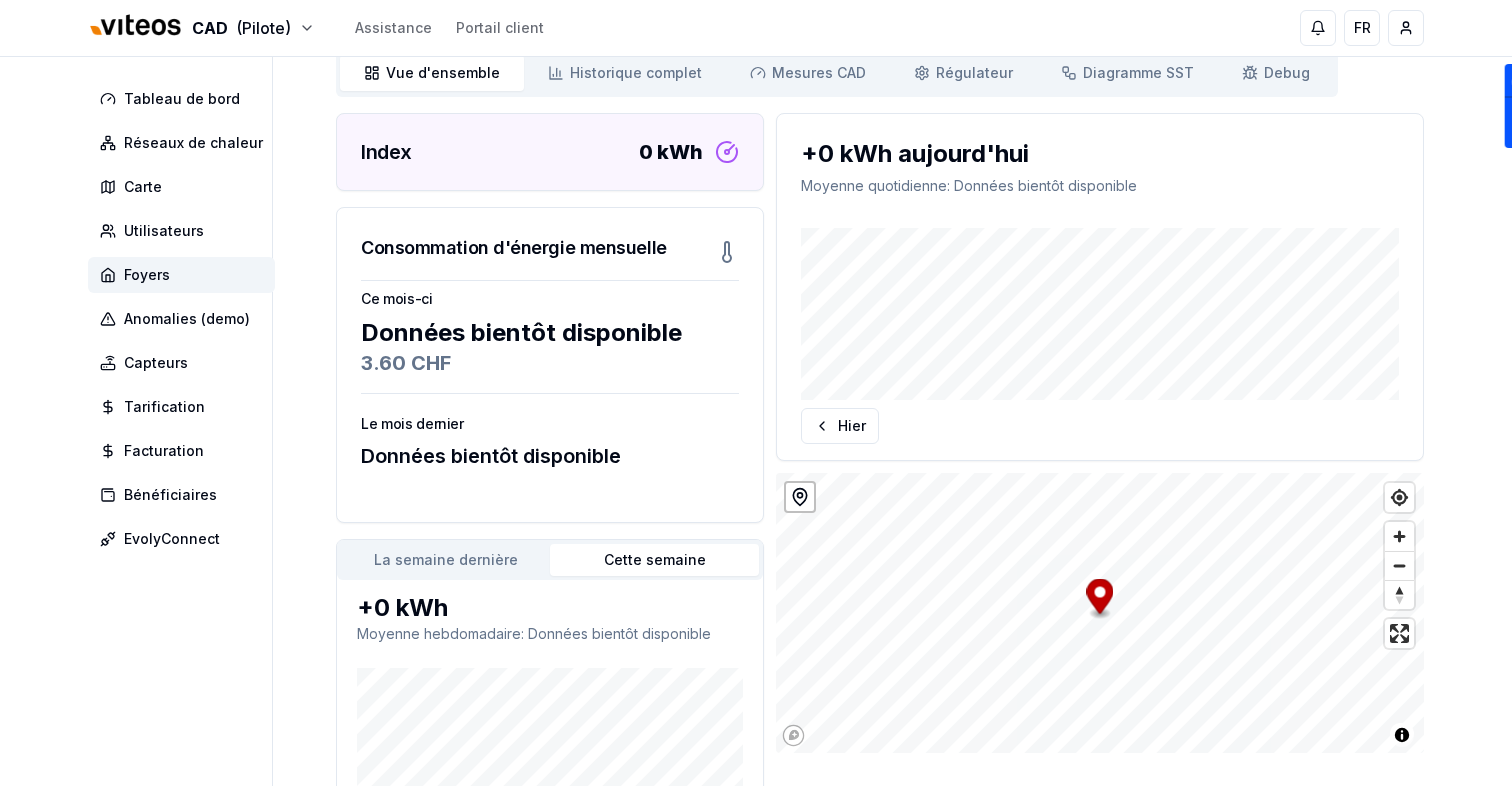 scroll, scrollTop: 0, scrollLeft: 0, axis: both 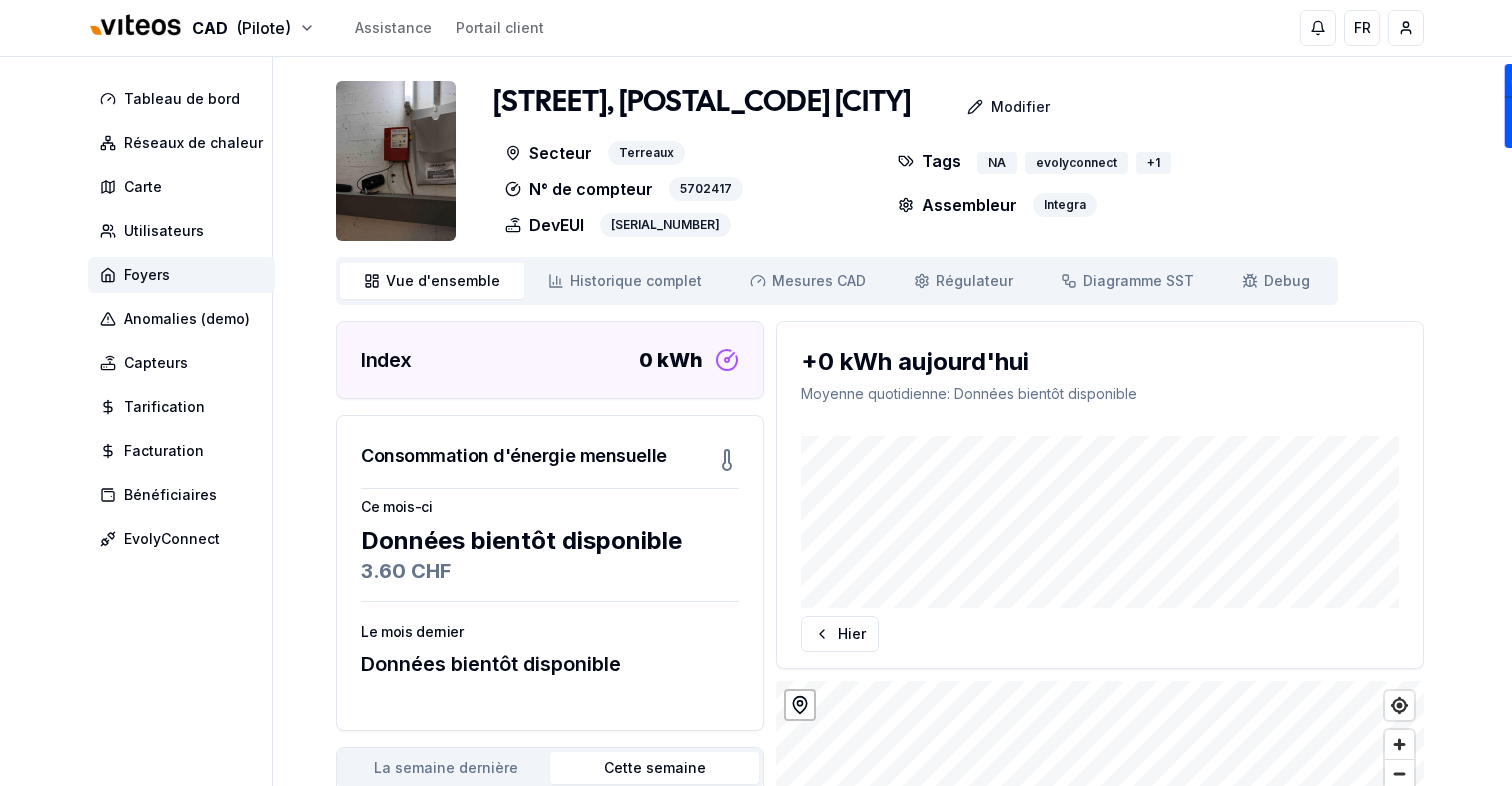 click at bounding box center (396, 161) 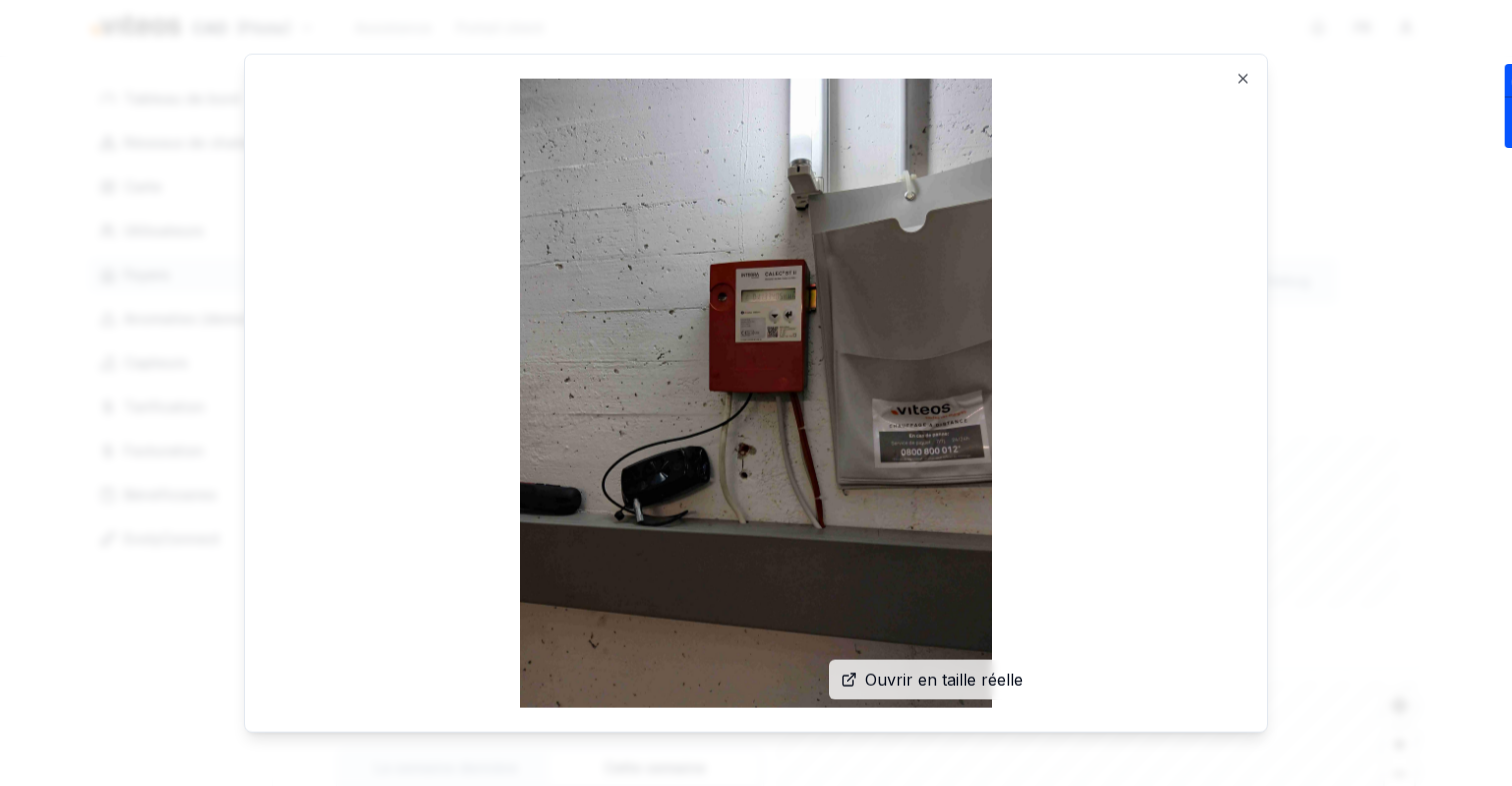 click at bounding box center (756, 393) 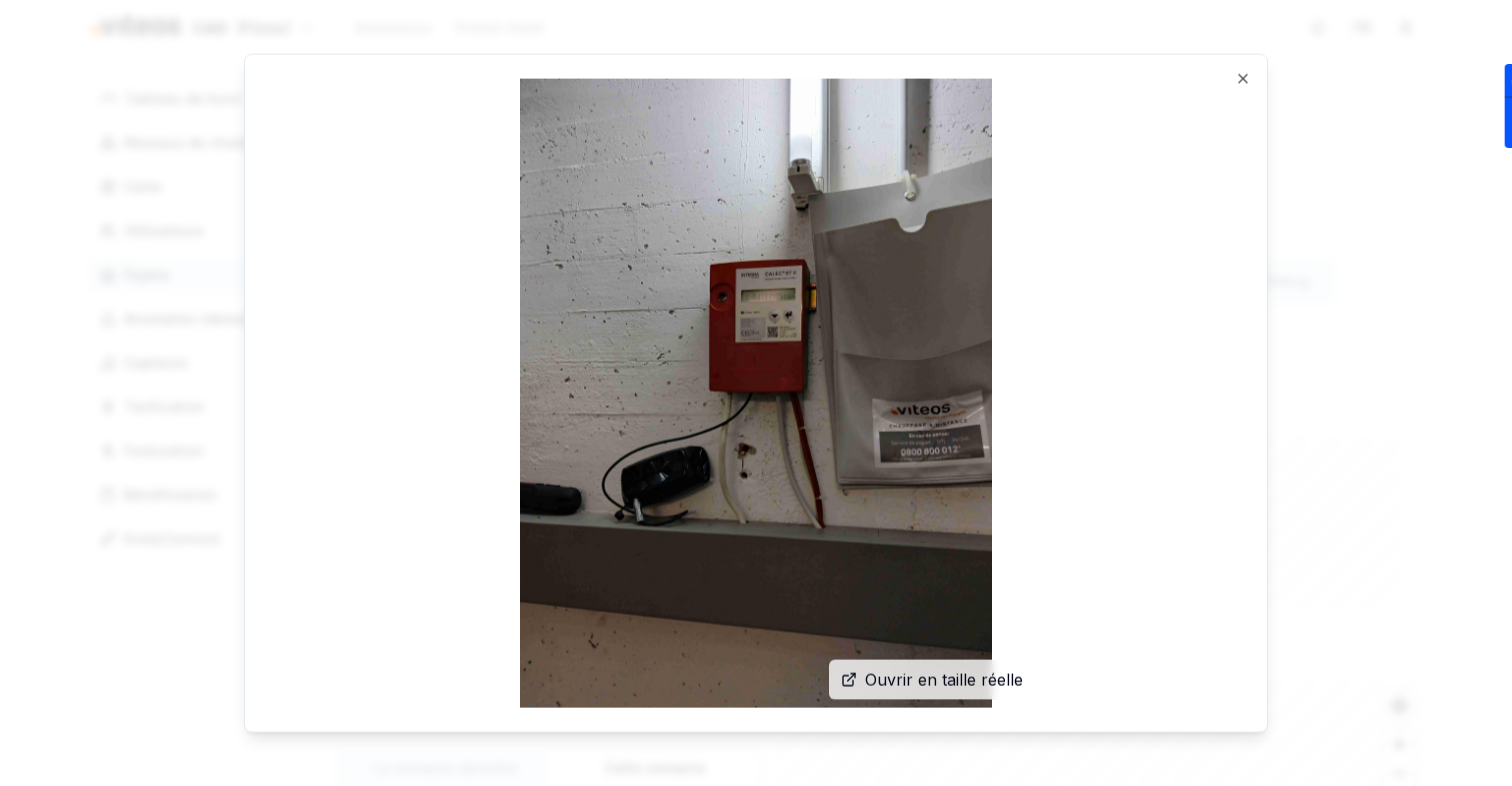 click at bounding box center (756, 393) 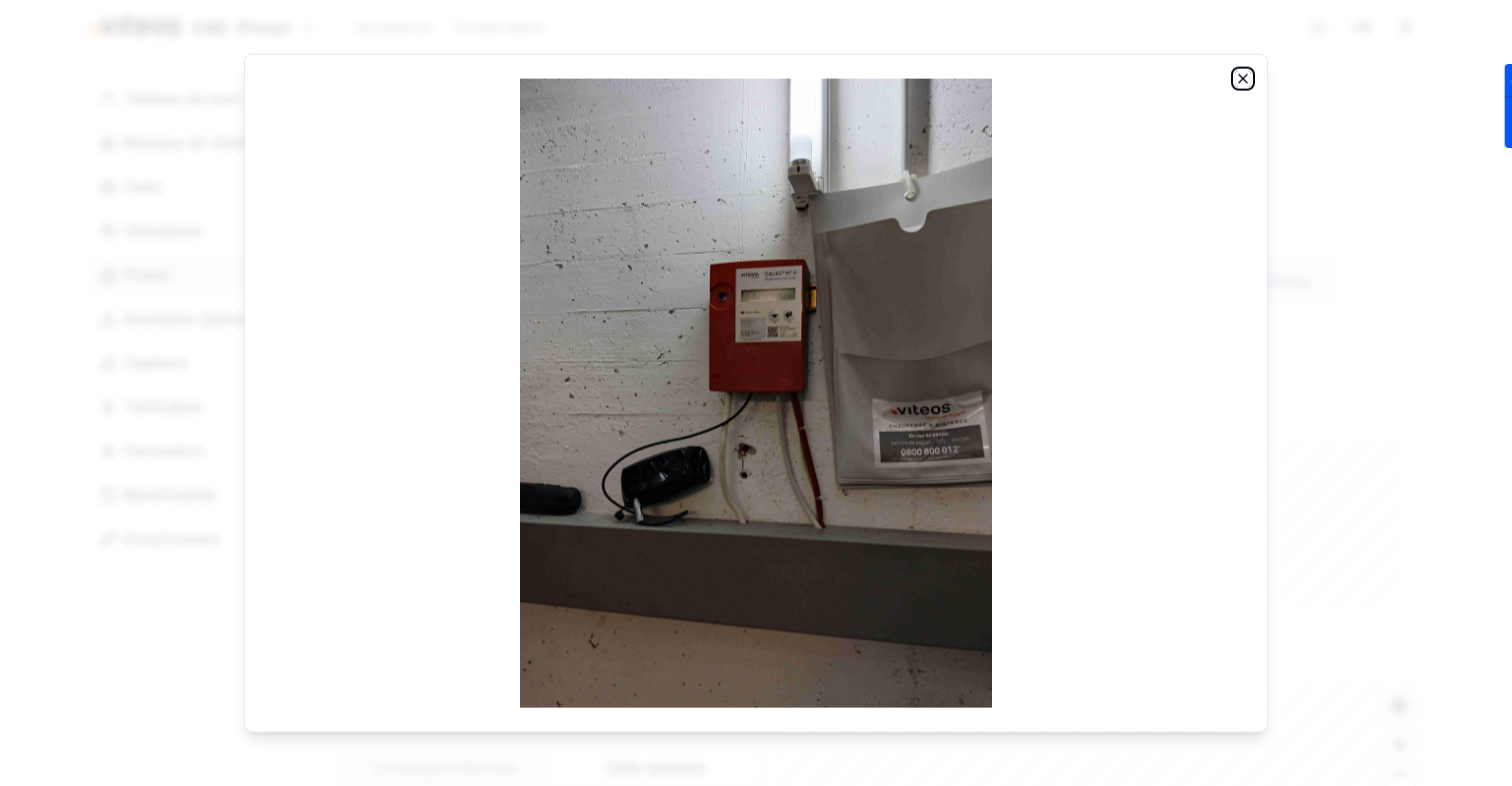 click 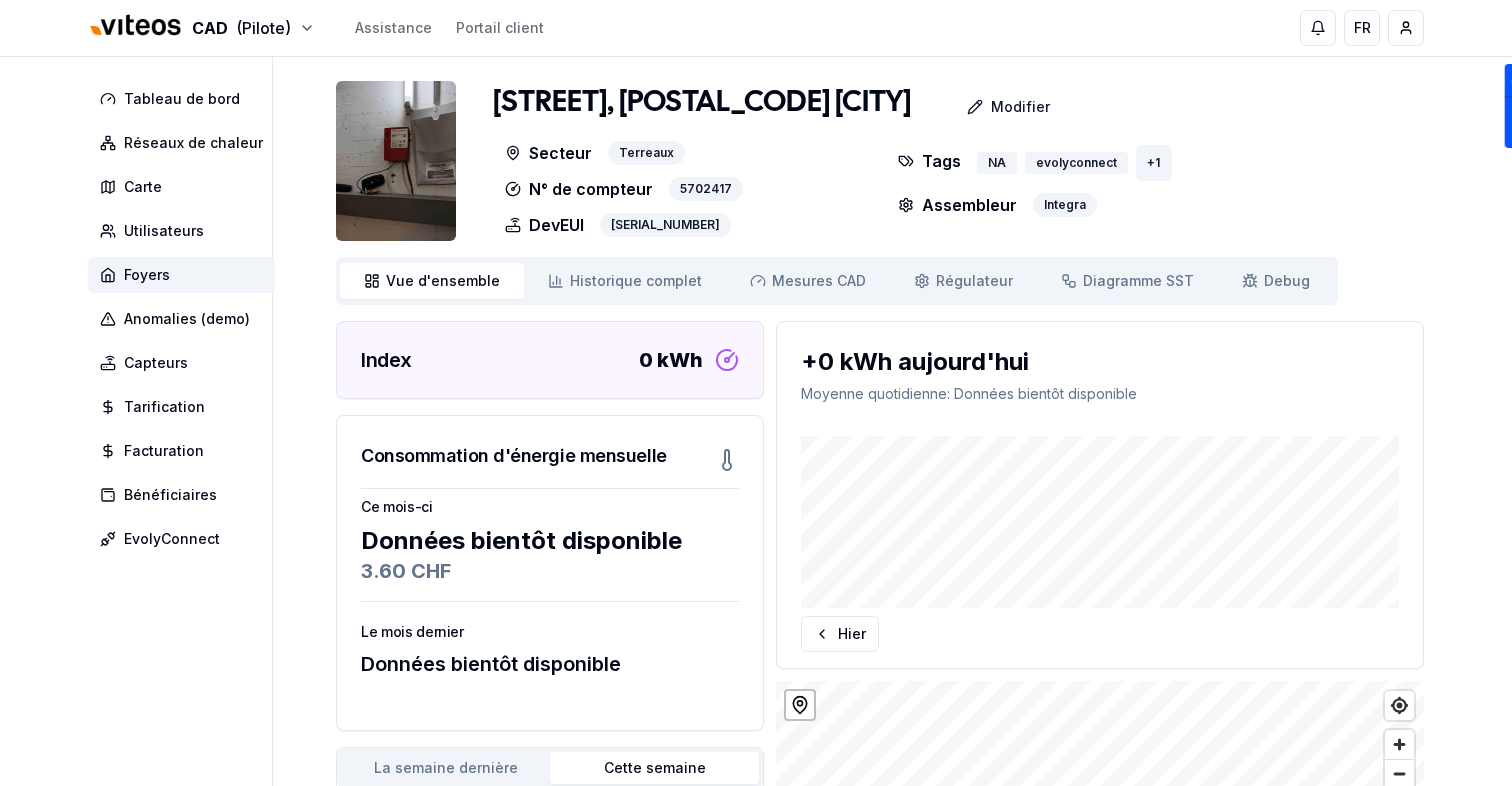 click on "+ 1" at bounding box center [1153, 163] 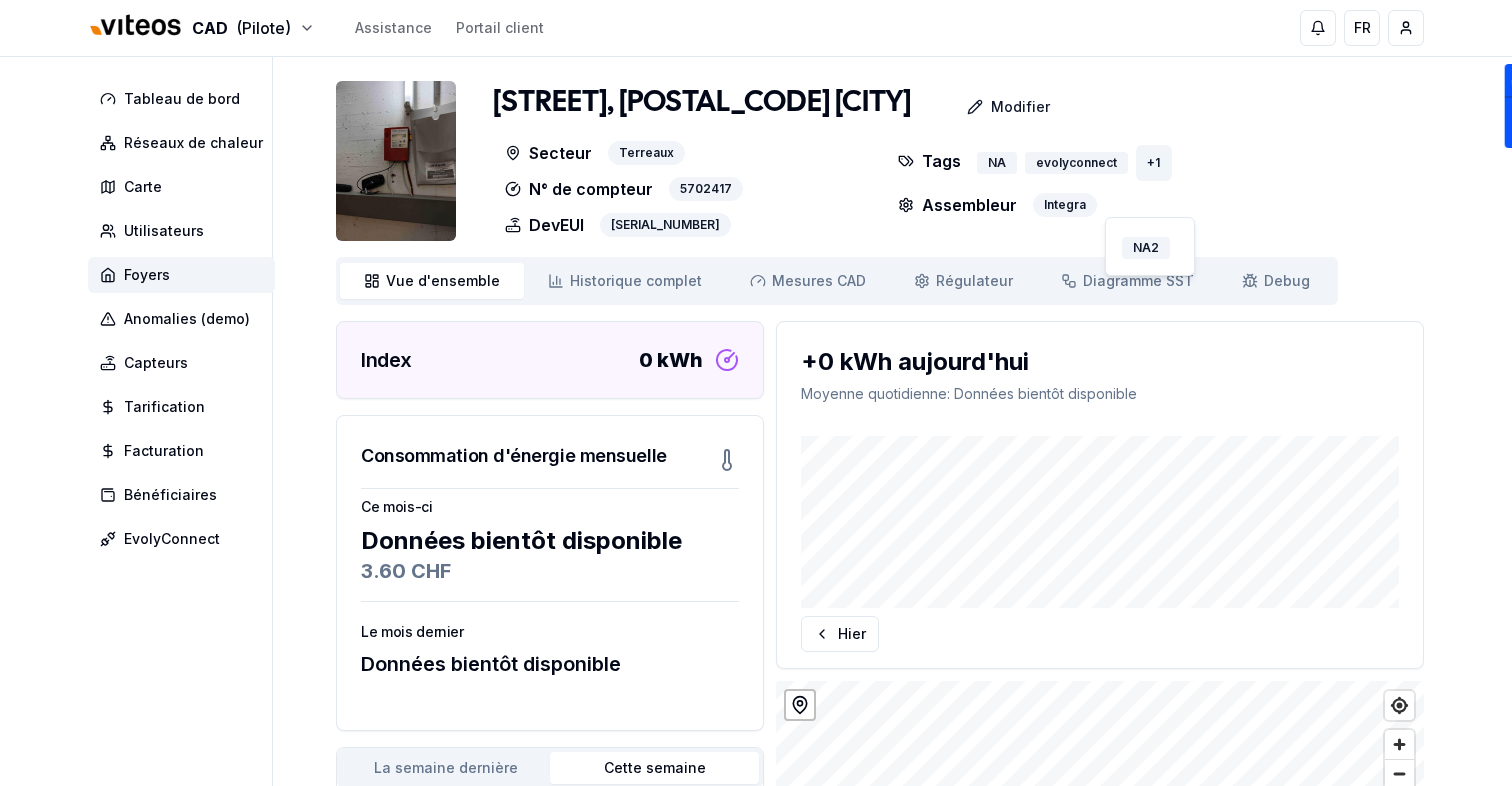 click on "+ 1" at bounding box center [1153, 163] 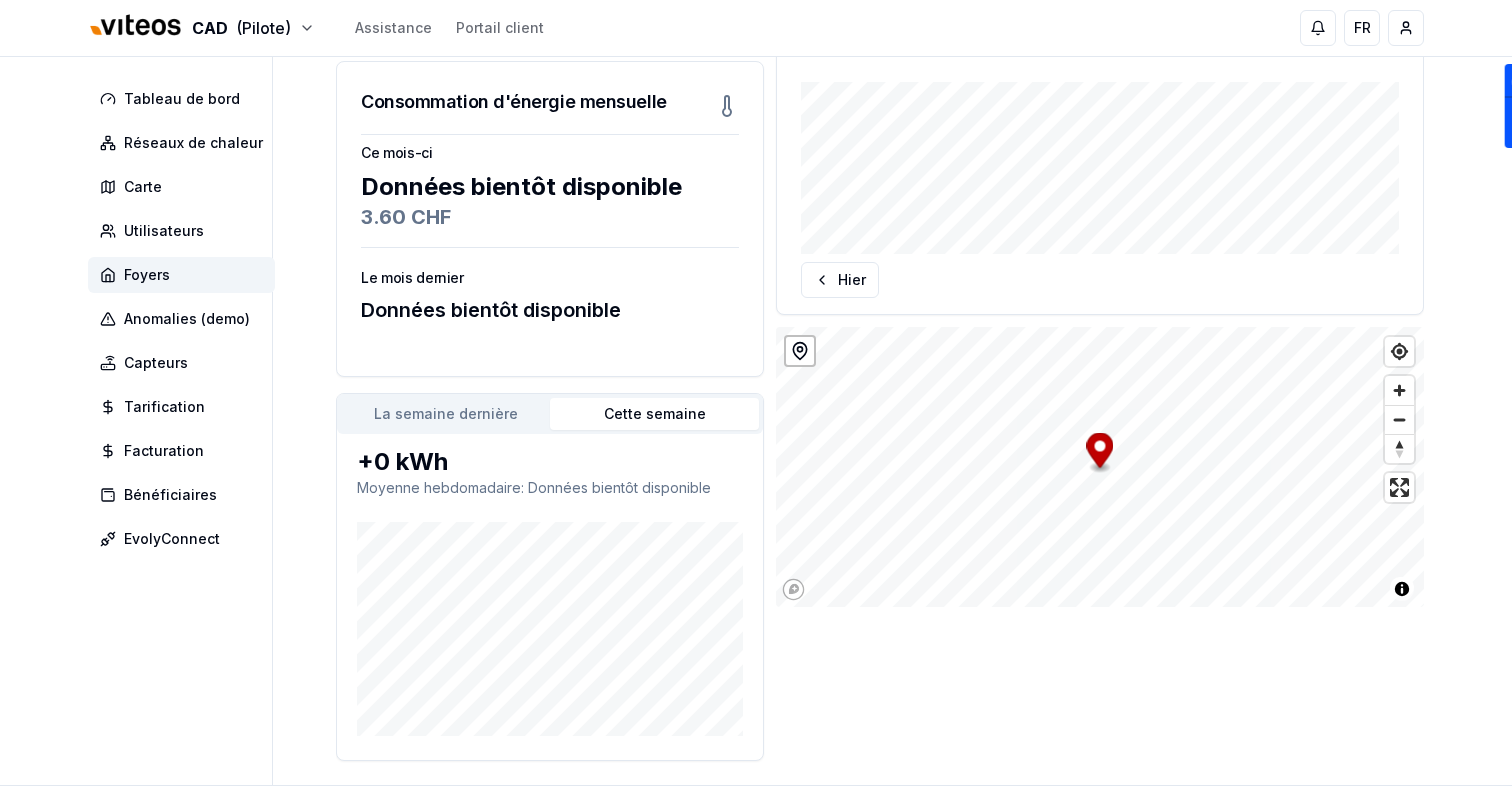 scroll, scrollTop: 380, scrollLeft: 0, axis: vertical 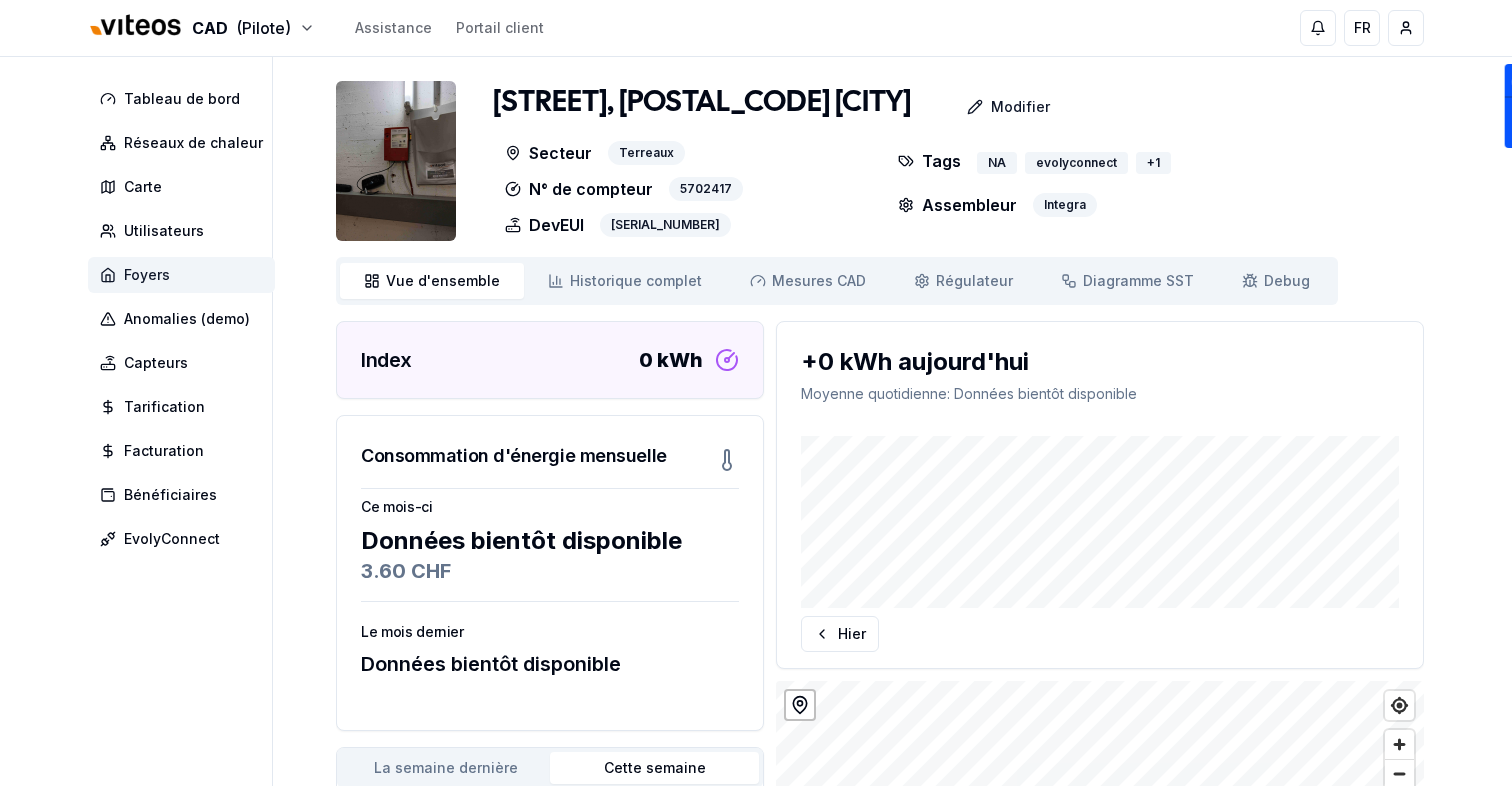 click on "Foyers" at bounding box center [181, 275] 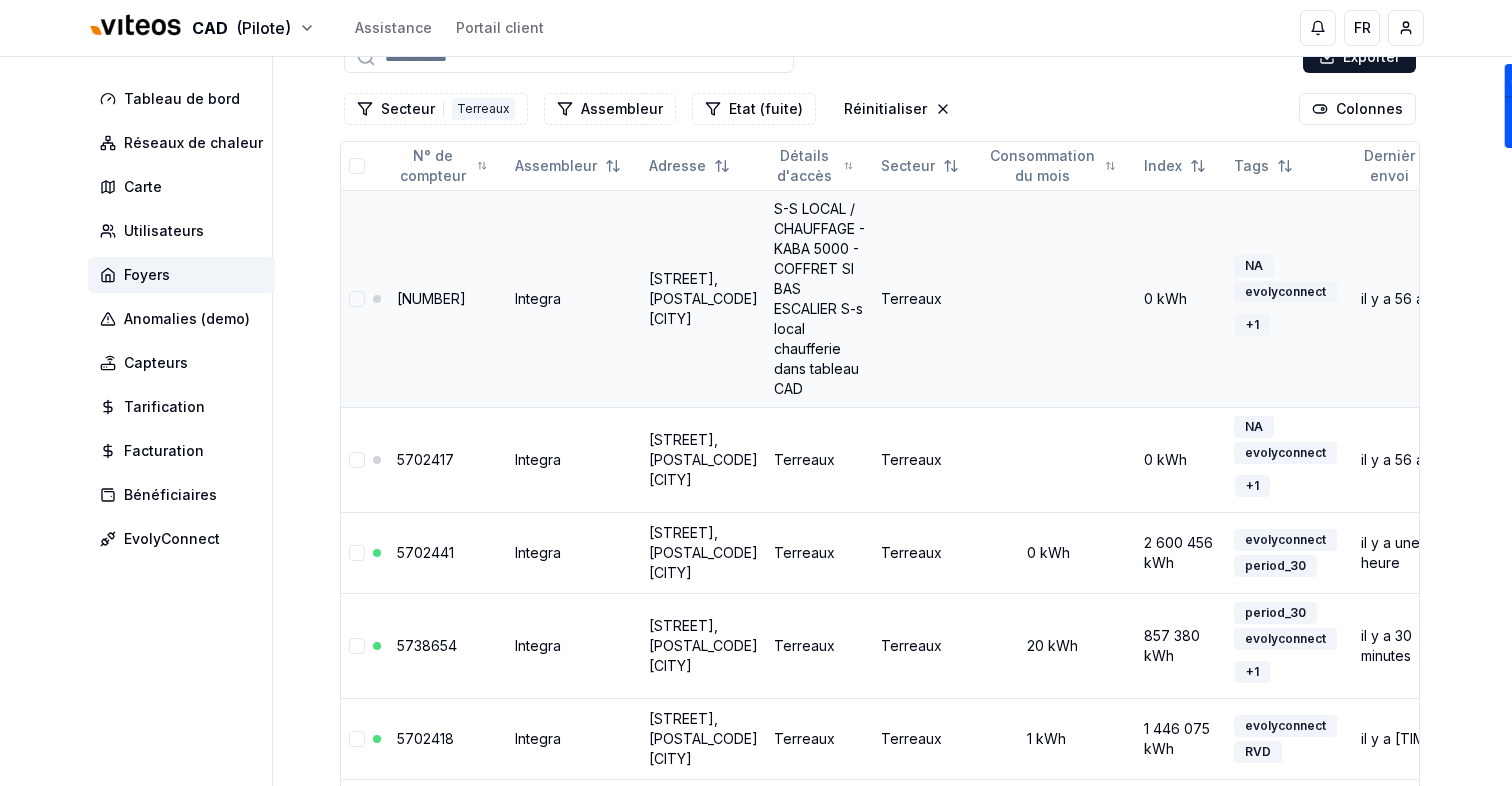 scroll, scrollTop: 150, scrollLeft: 0, axis: vertical 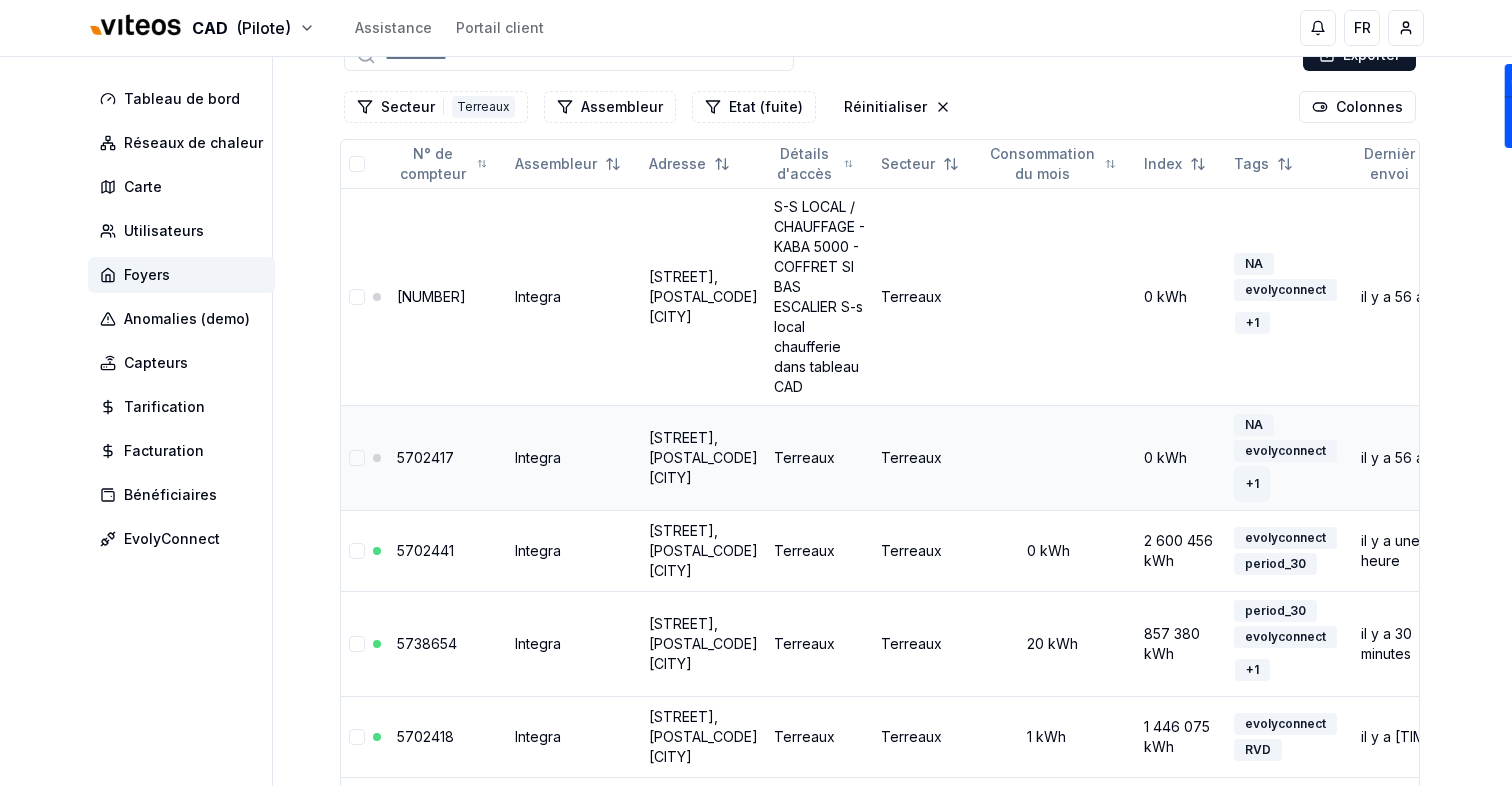 click on "+ 1" at bounding box center [1252, 484] 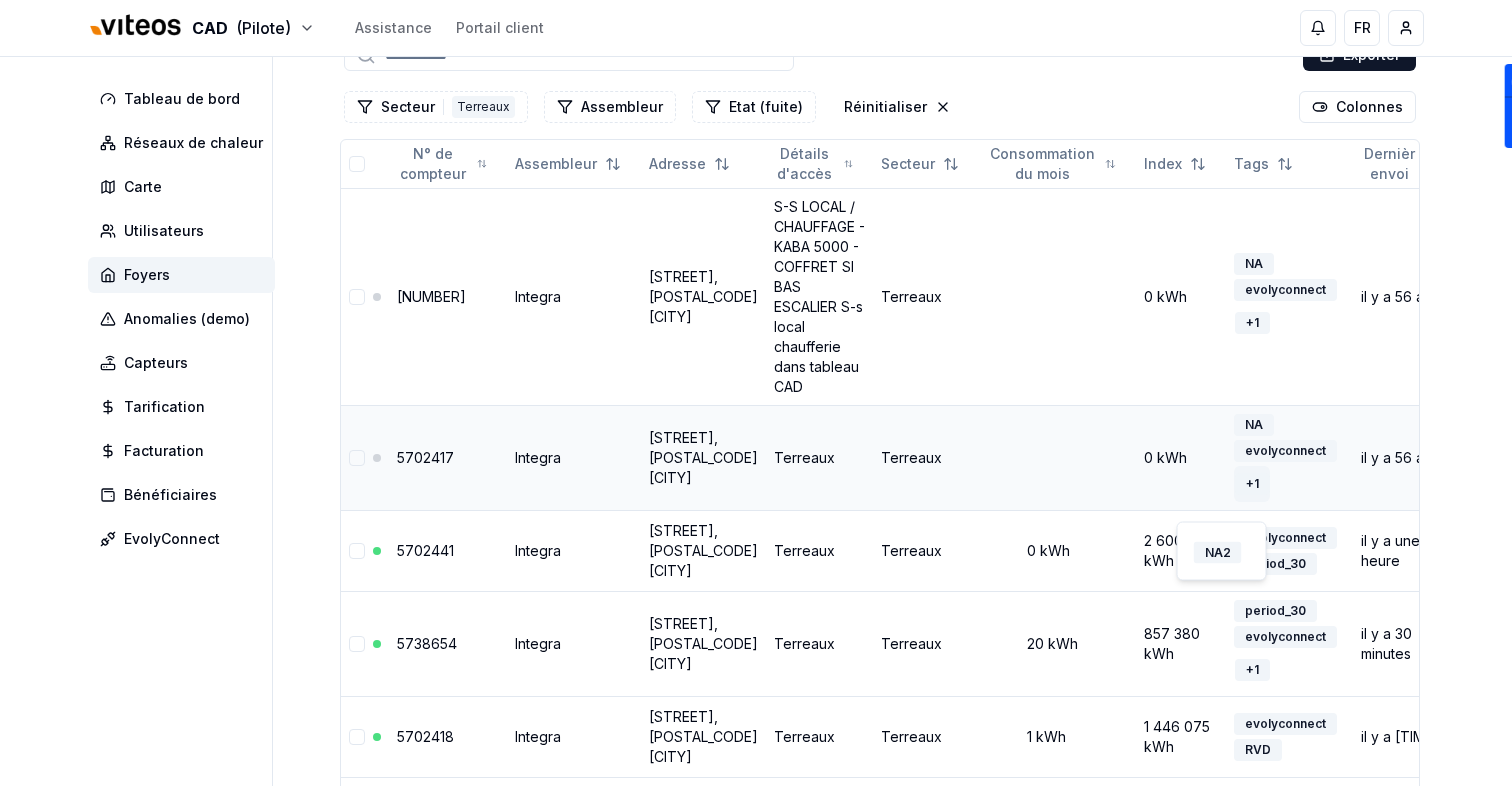 click on "+ 1" at bounding box center [1252, 484] 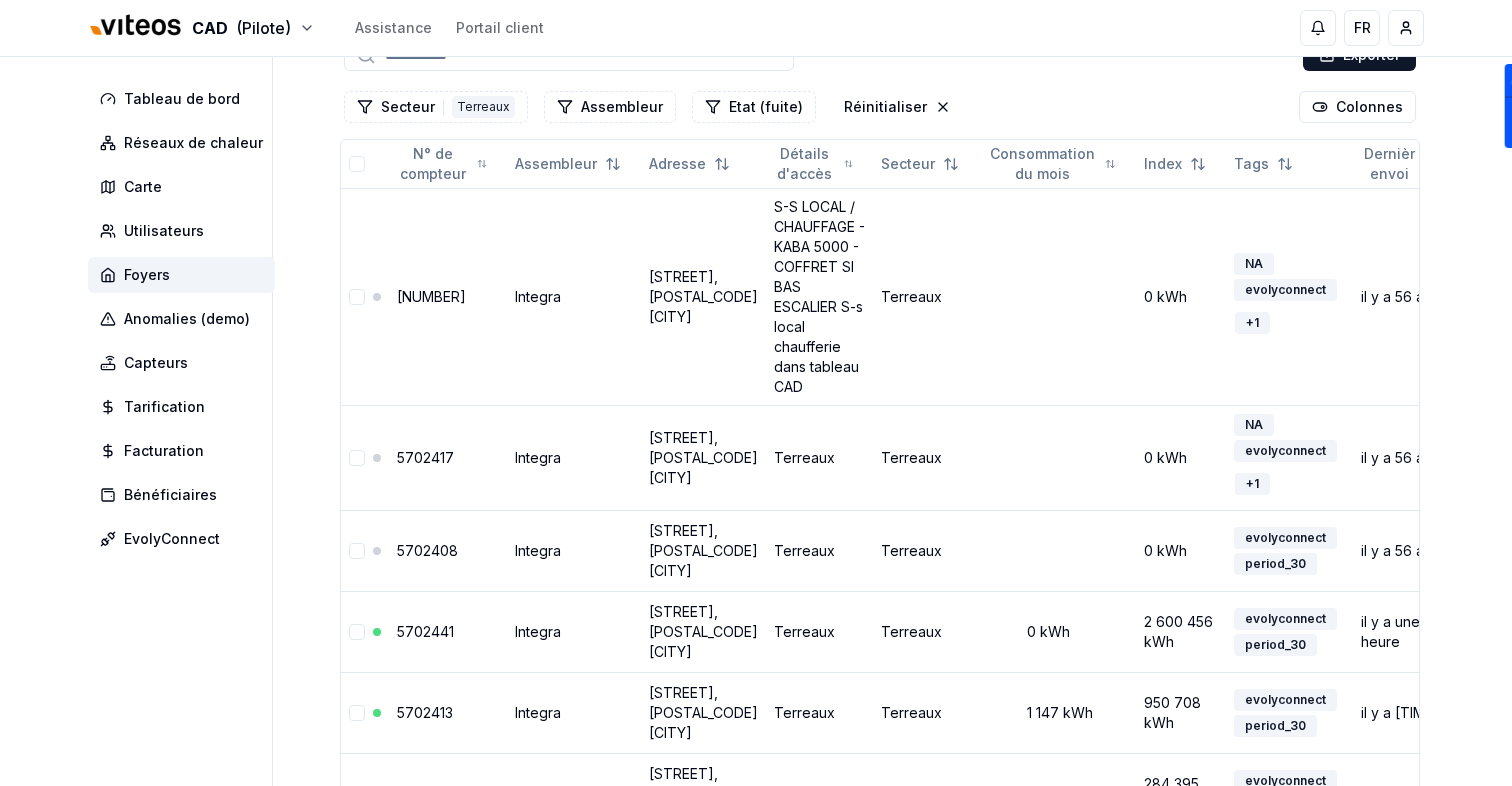 scroll, scrollTop: 0, scrollLeft: 0, axis: both 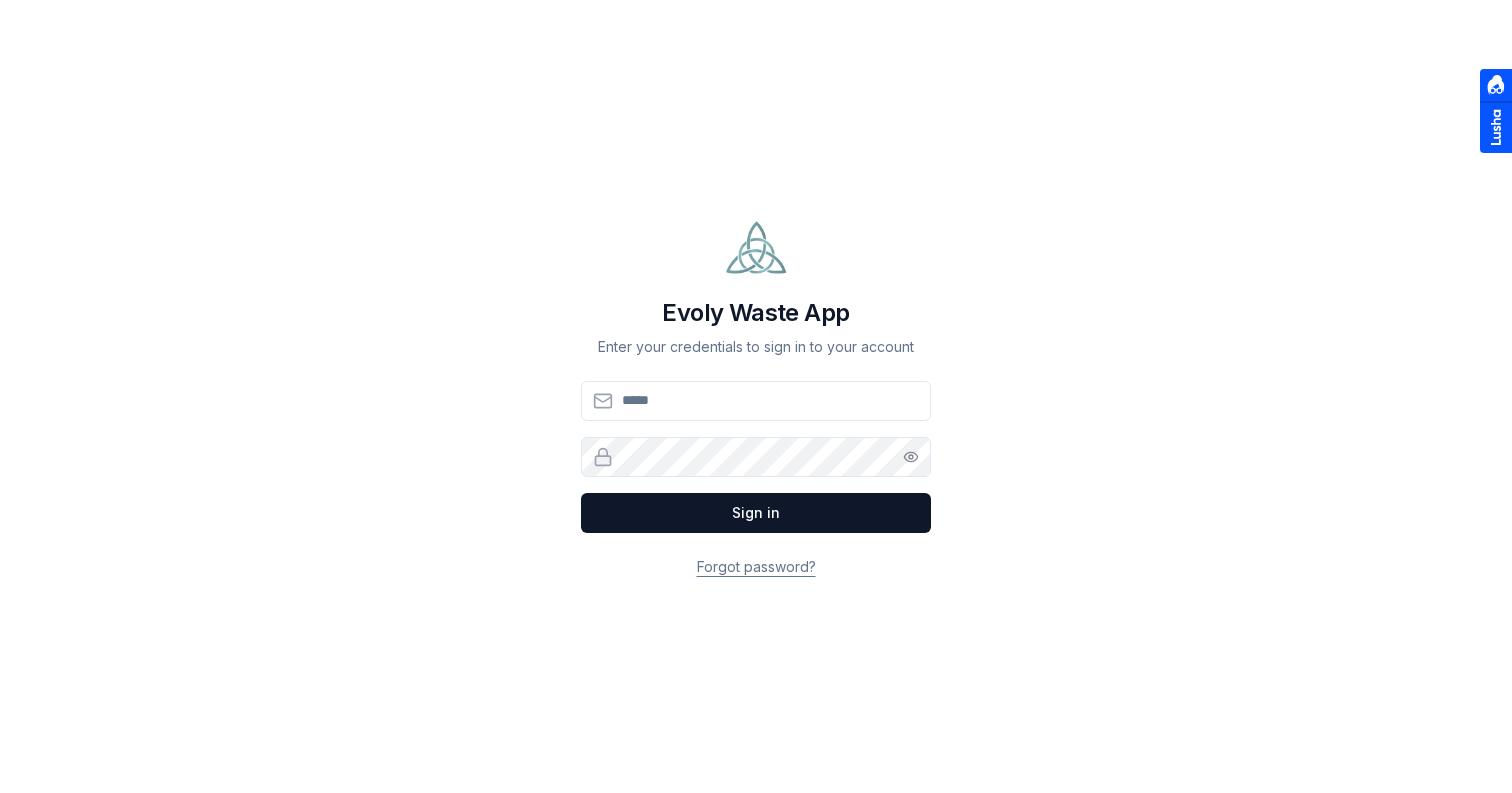 click on "Email" at bounding box center [756, 401] 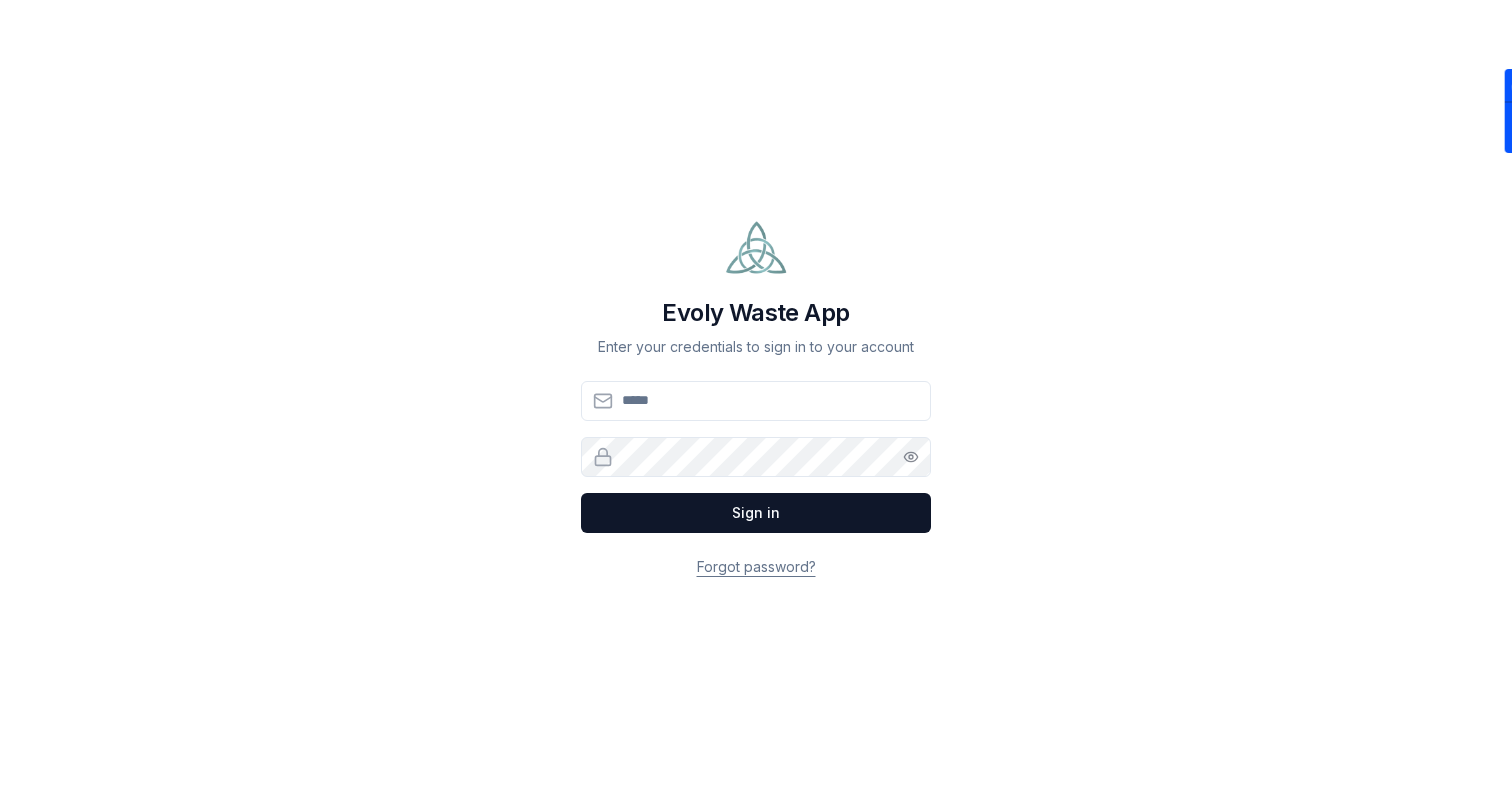 click at bounding box center [756, 253] 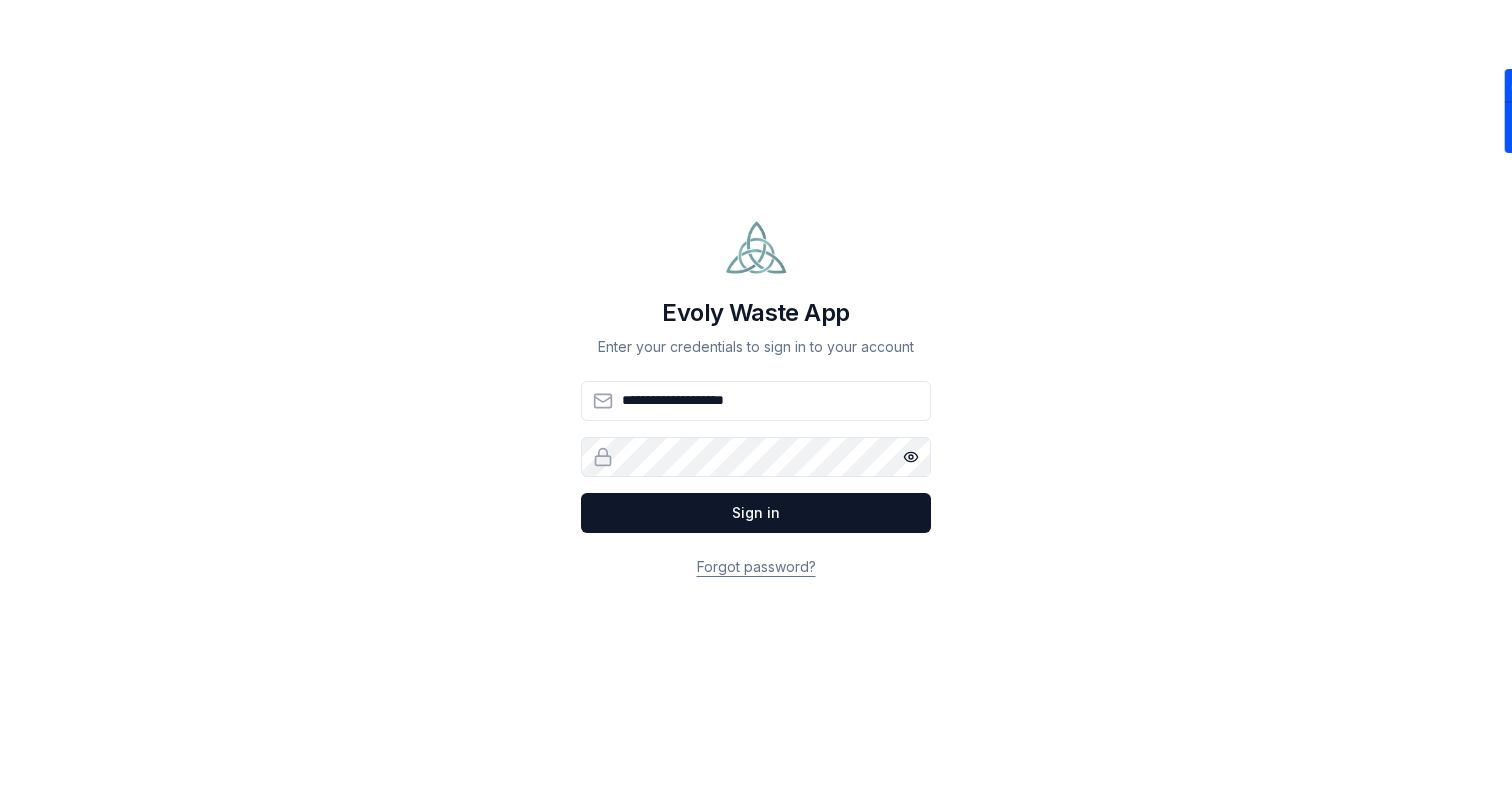 click on "Sign in" at bounding box center [756, 513] 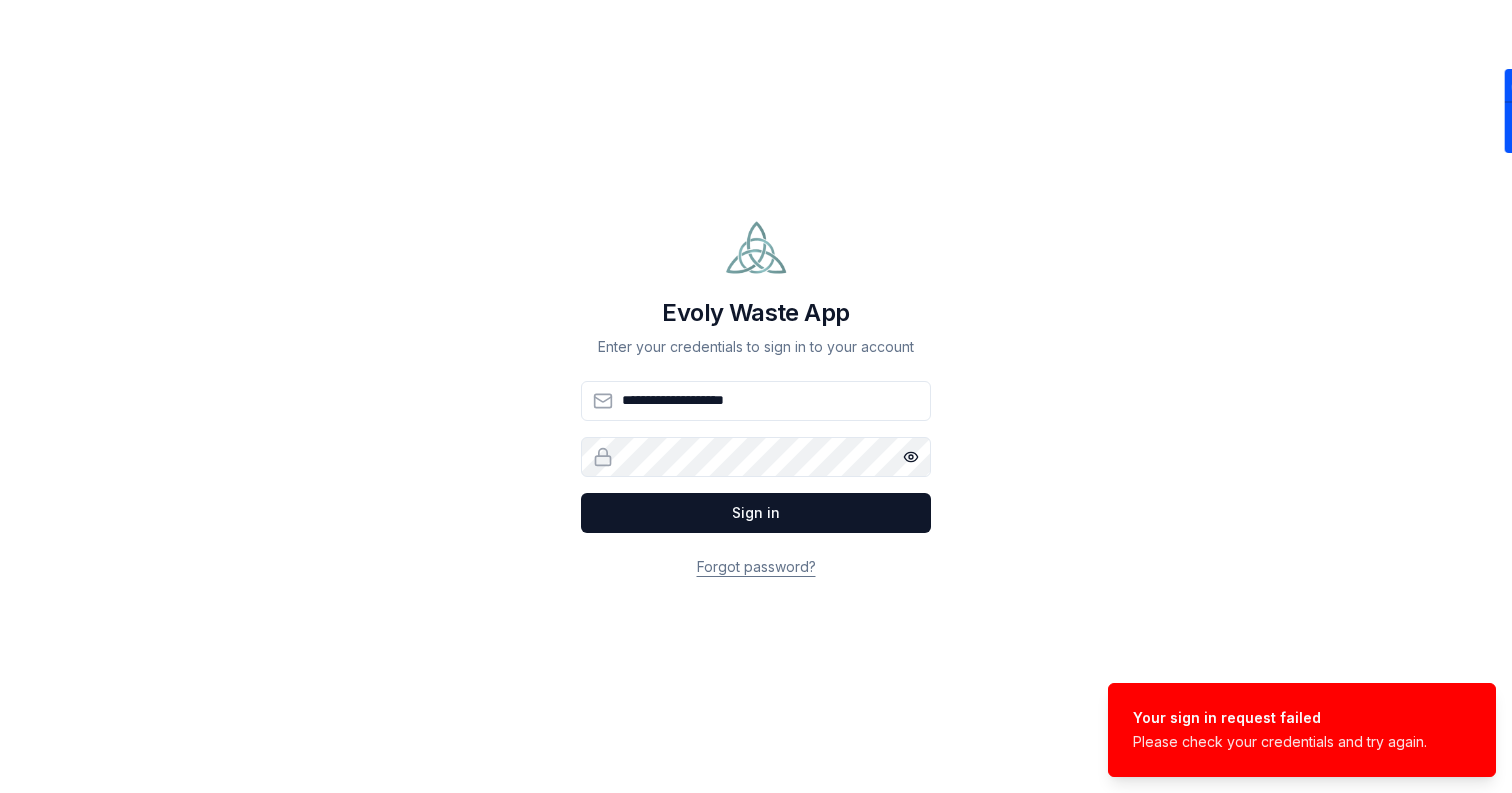 click on "Show password" at bounding box center [911, 457] 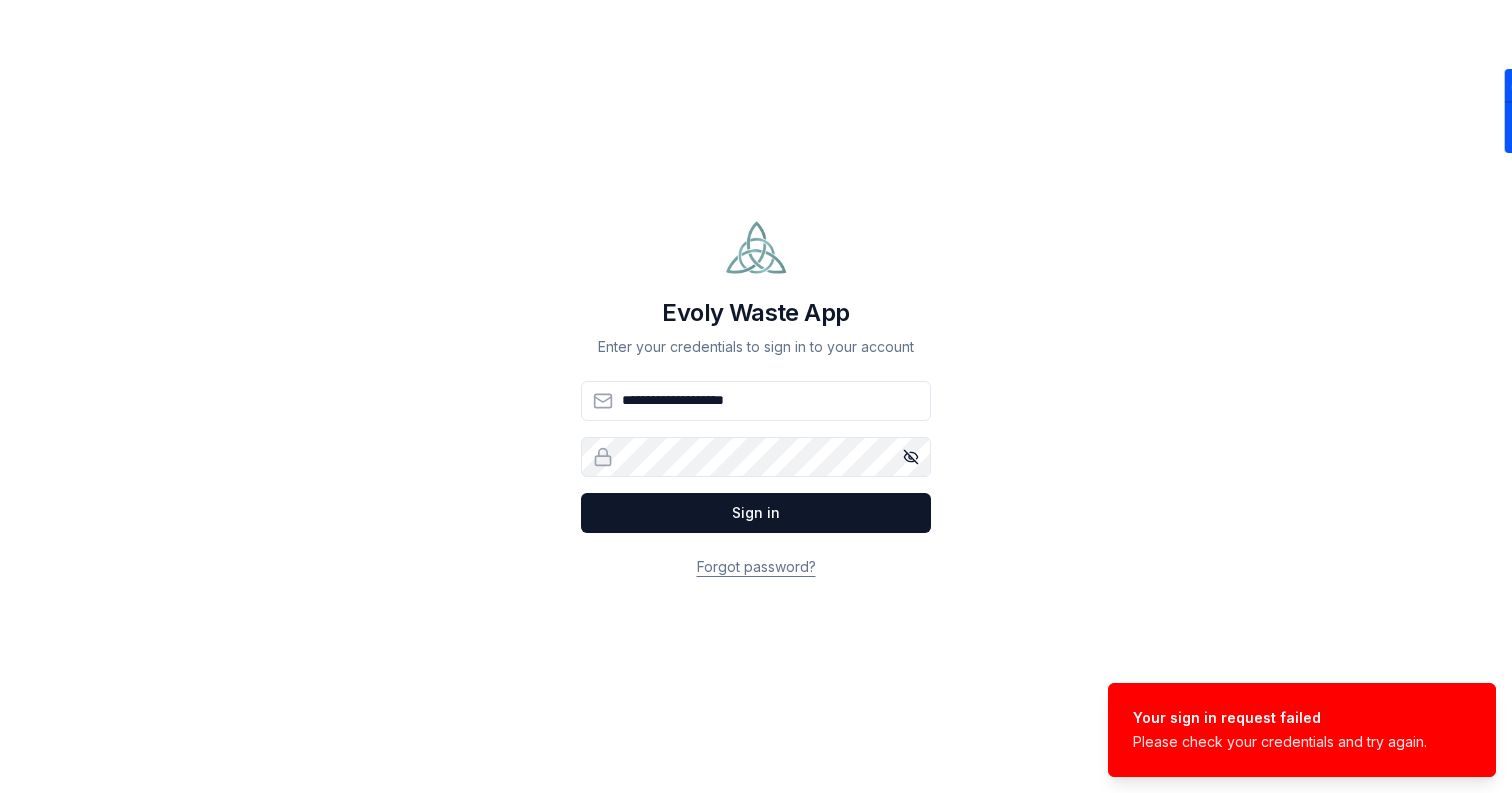 click 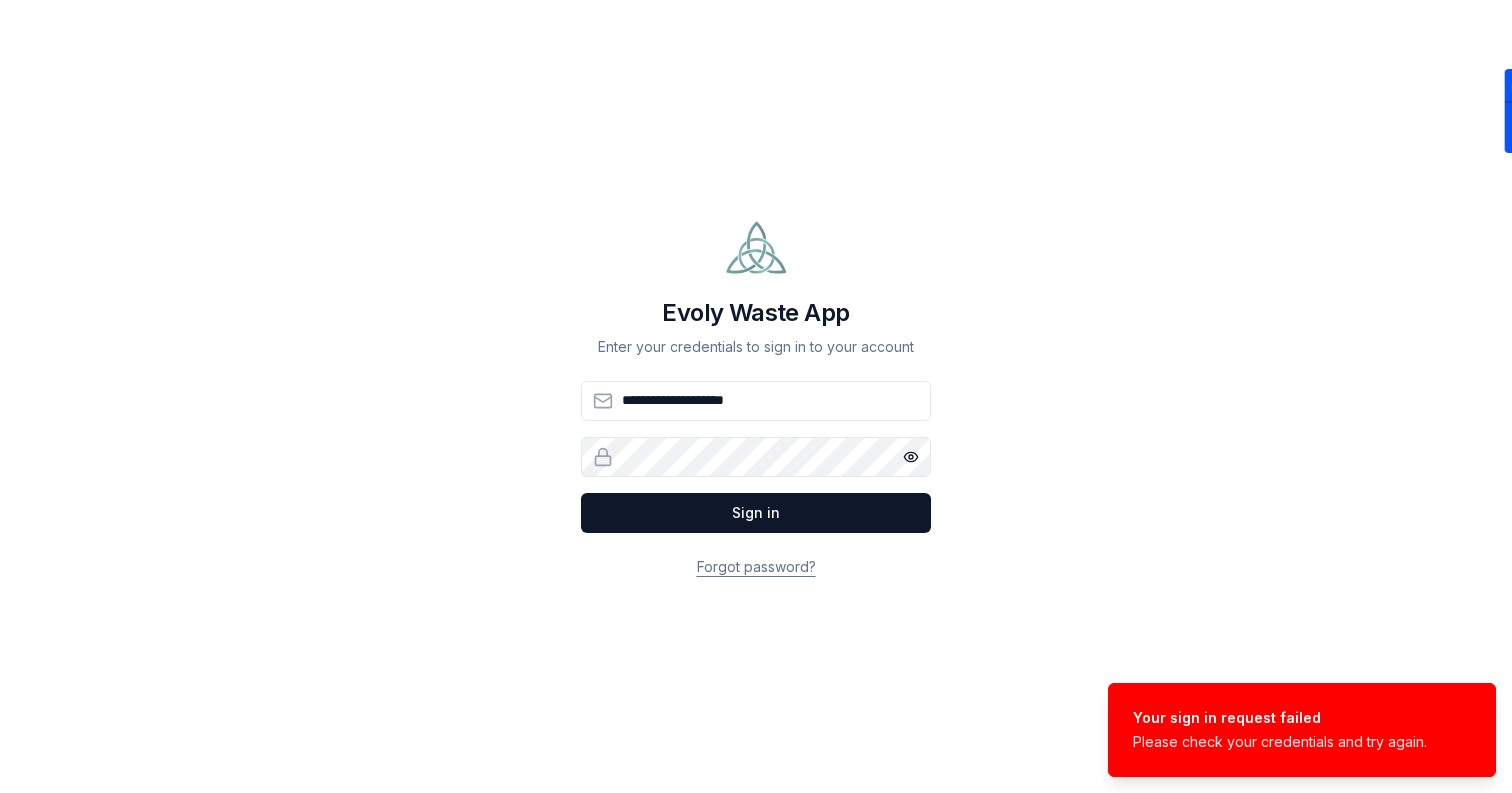 click on "Evoly Waste App Enter your credentials to sign in to your account Email [EMAIL] Password Show password Sign in Forgot password?" at bounding box center [756, 396] 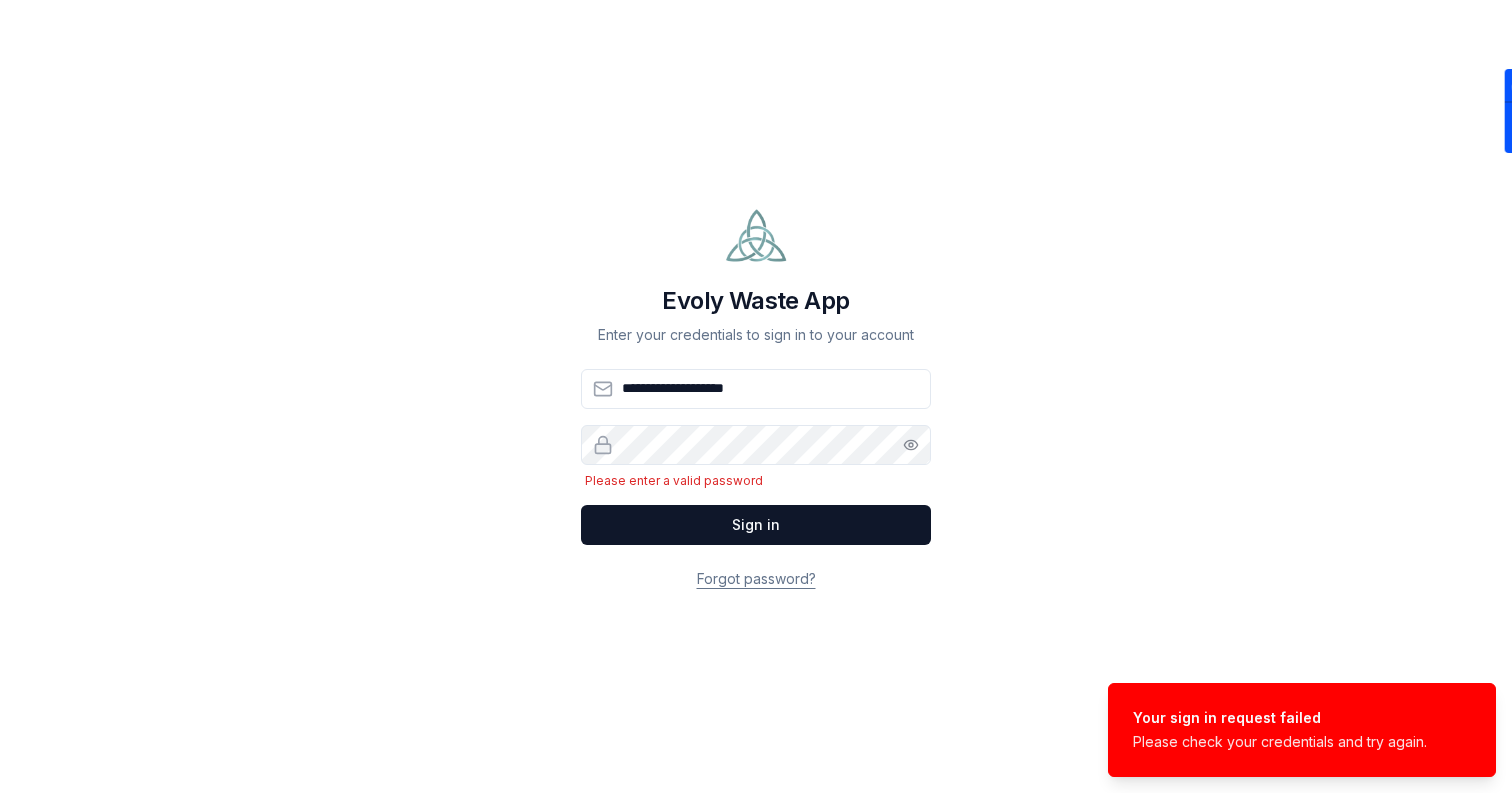 click on "Evoly Waste App Enter your credentials to sign in to your account Email [EMAIL] Password Show password Please enter a valid password Sign in Forgot password?" at bounding box center (756, 396) 